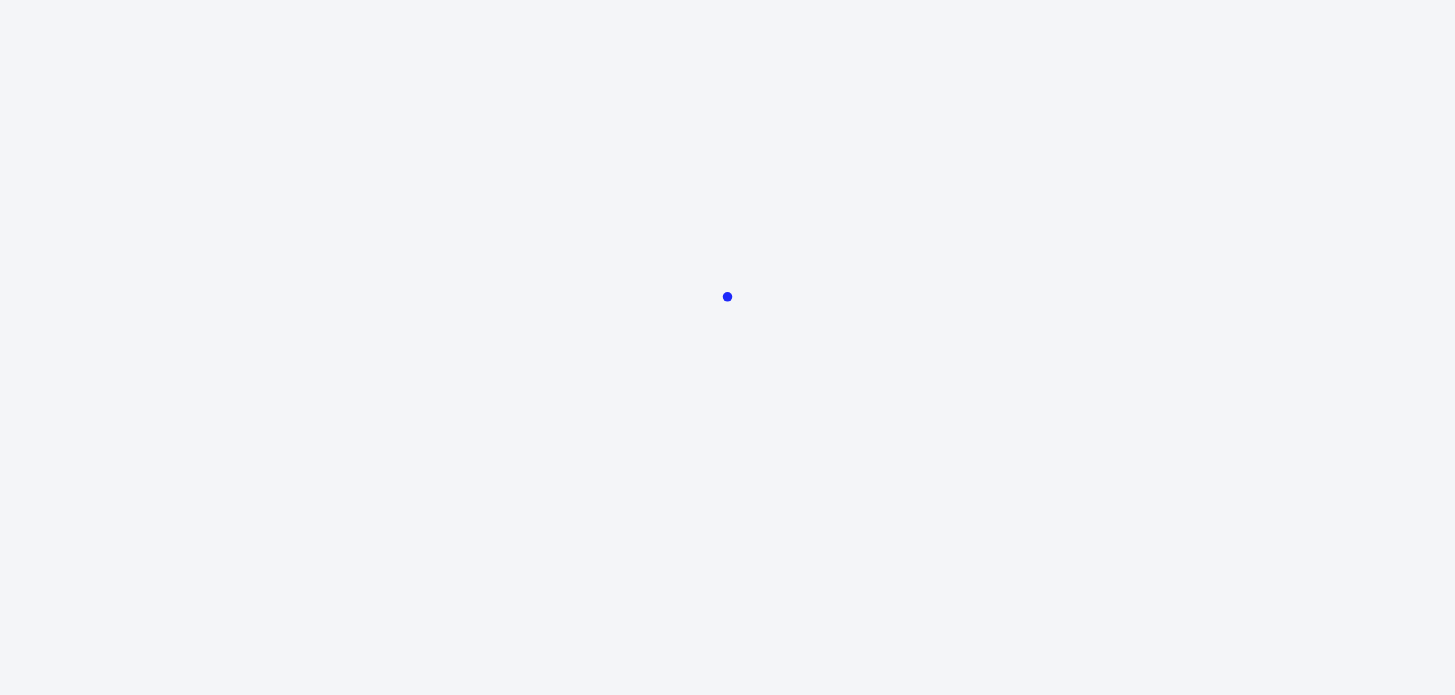 scroll, scrollTop: 0, scrollLeft: 0, axis: both 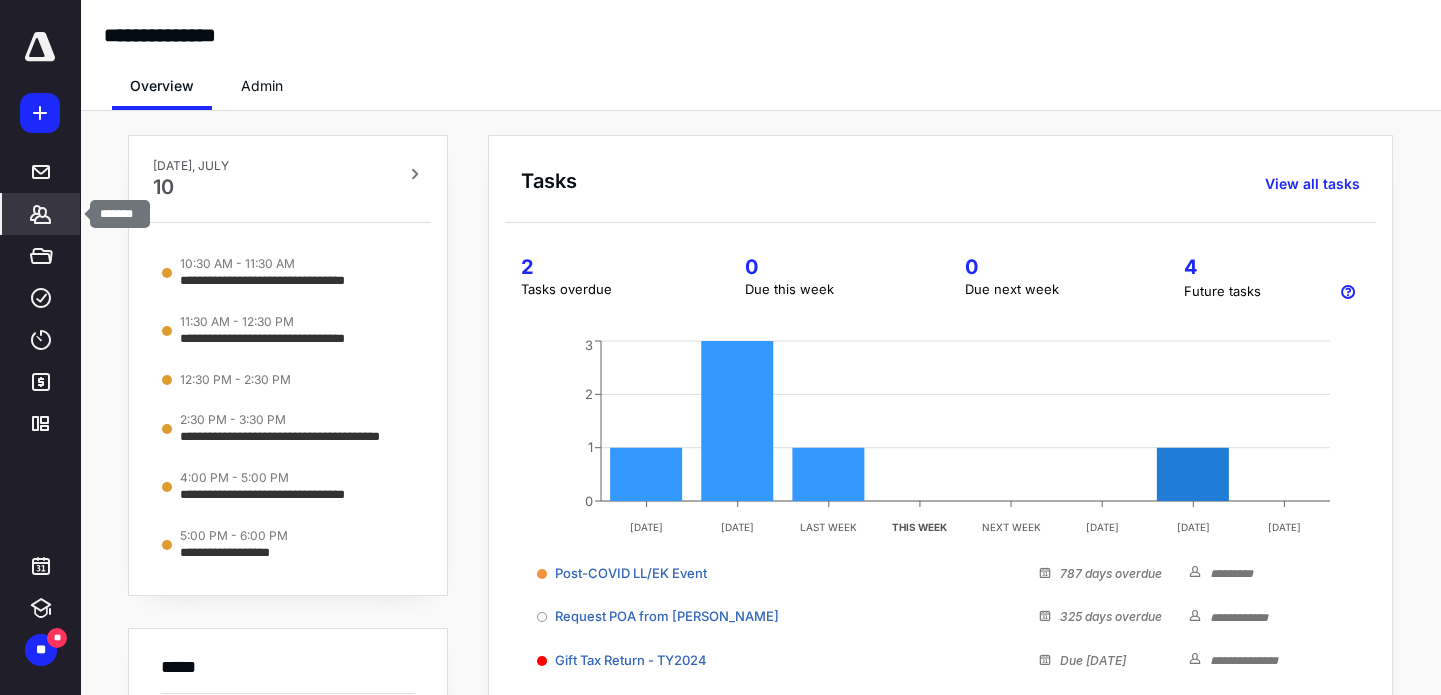 click 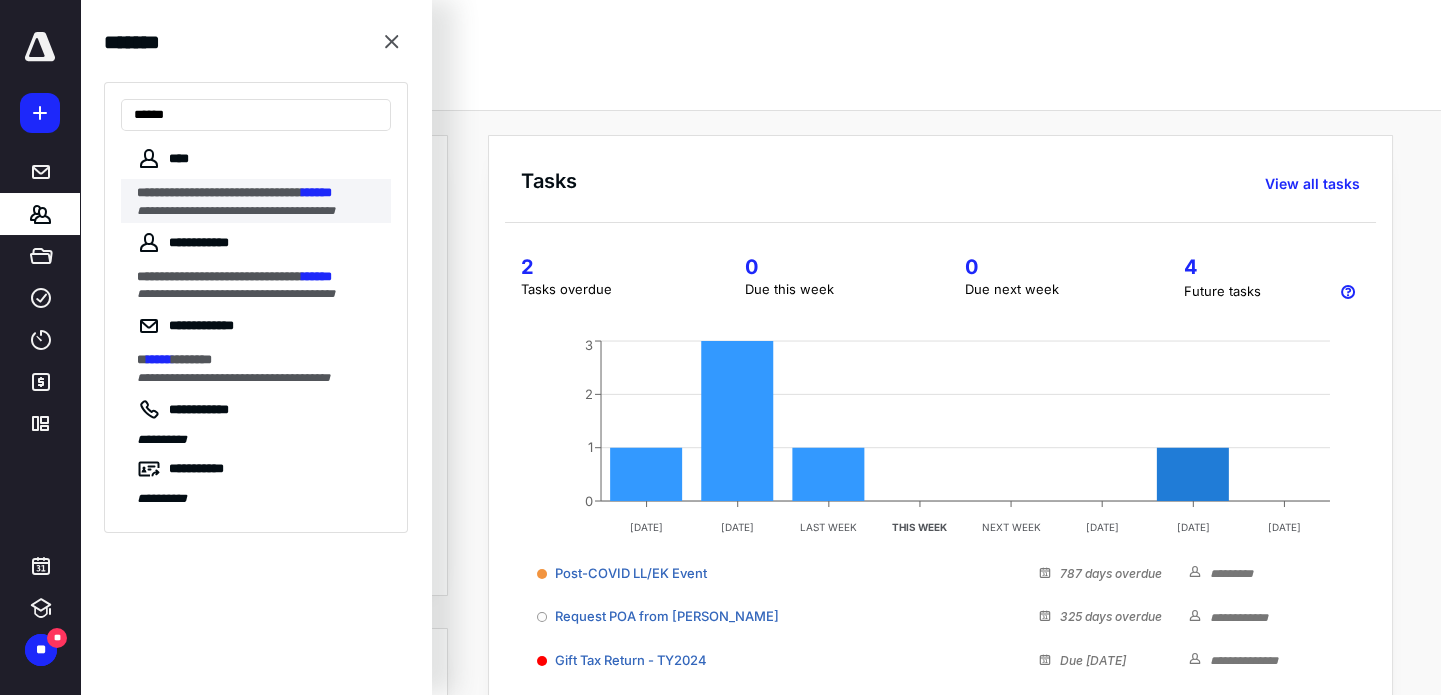type on "******" 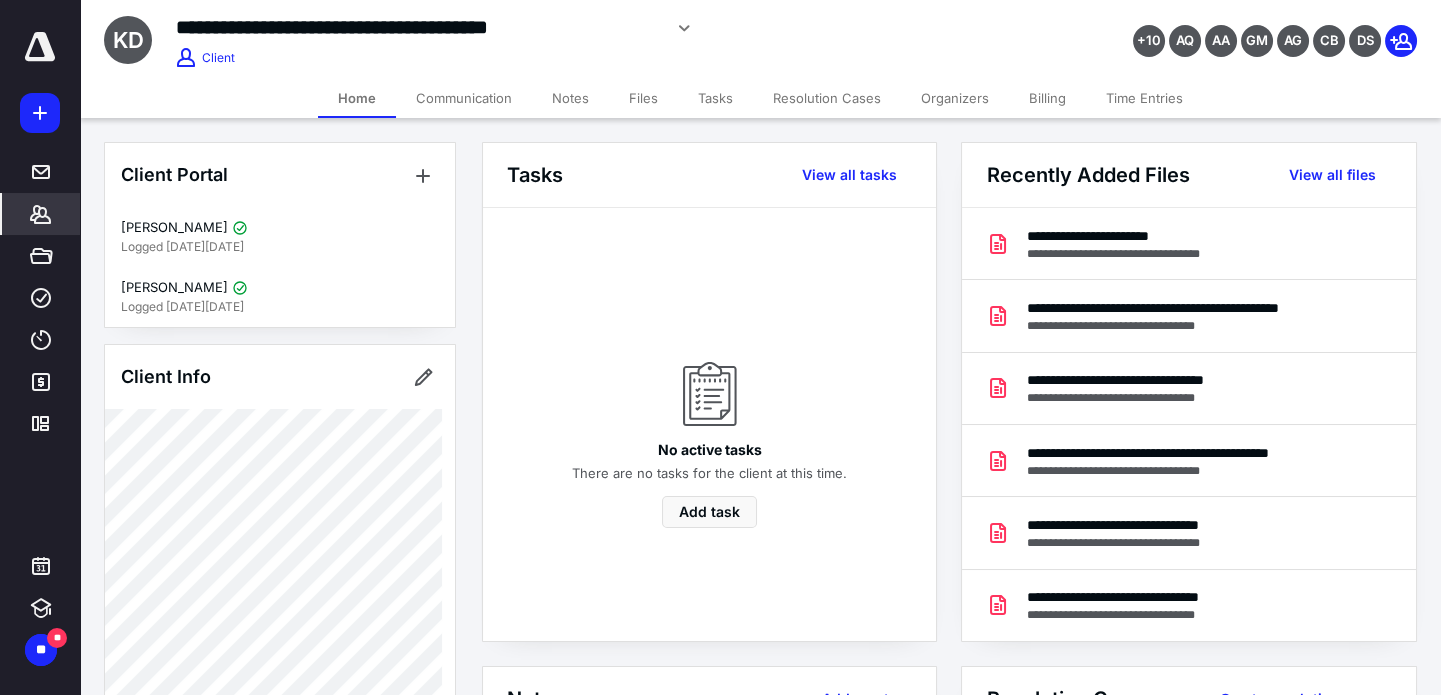 click on "Files" at bounding box center [643, 98] 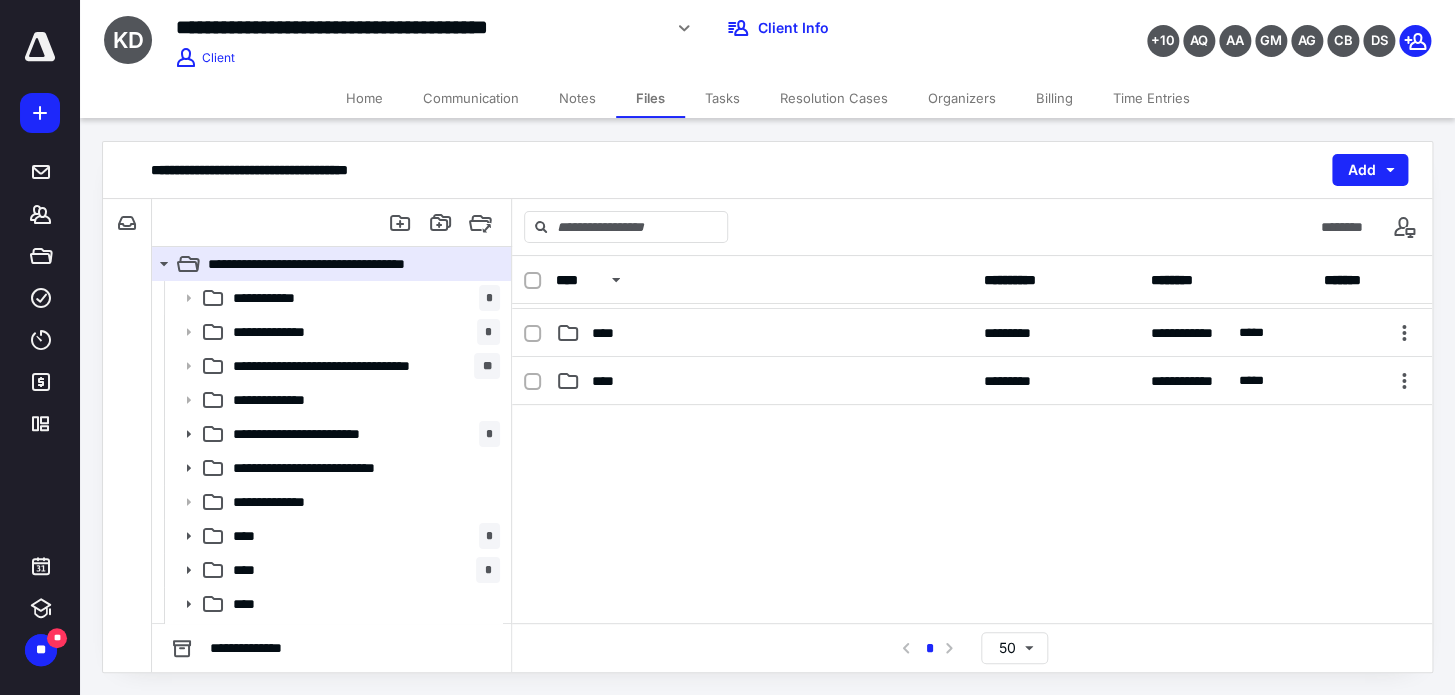 scroll, scrollTop: 454, scrollLeft: 0, axis: vertical 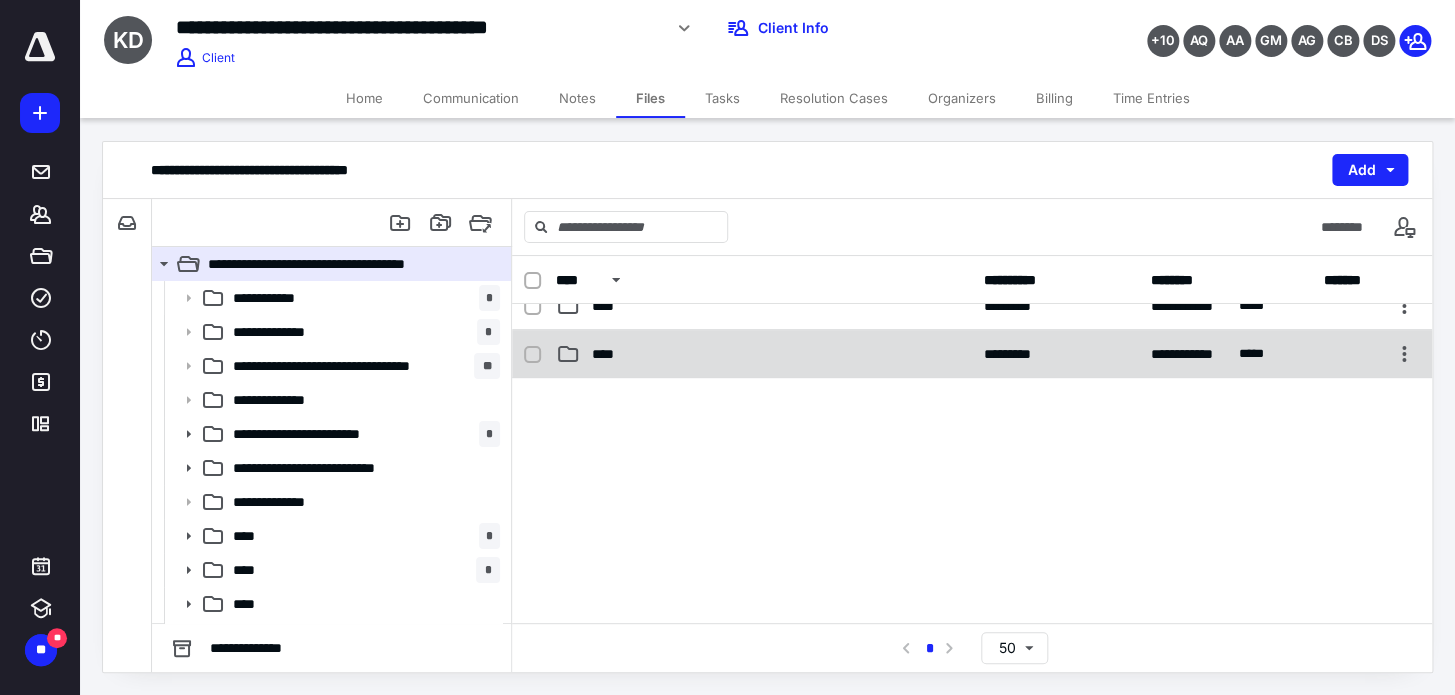 click on "****" at bounding box center [764, 354] 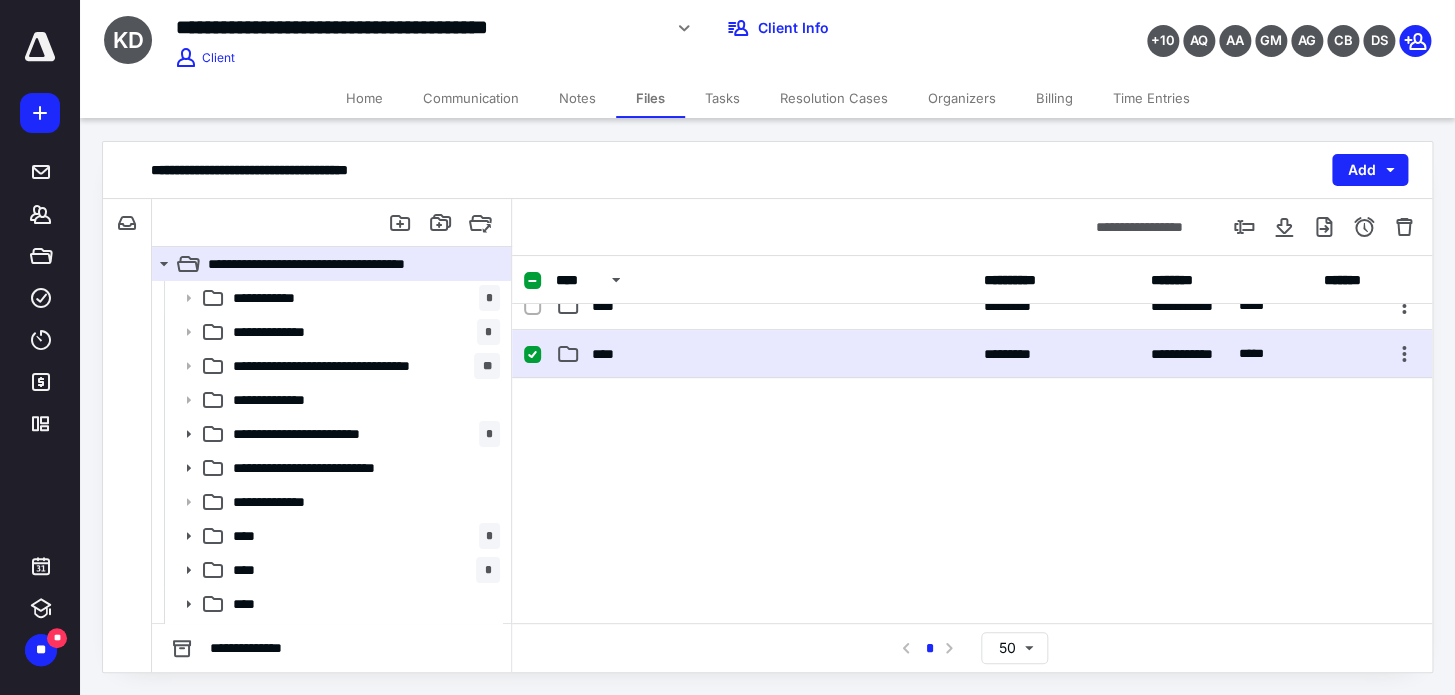 click on "****" at bounding box center (764, 354) 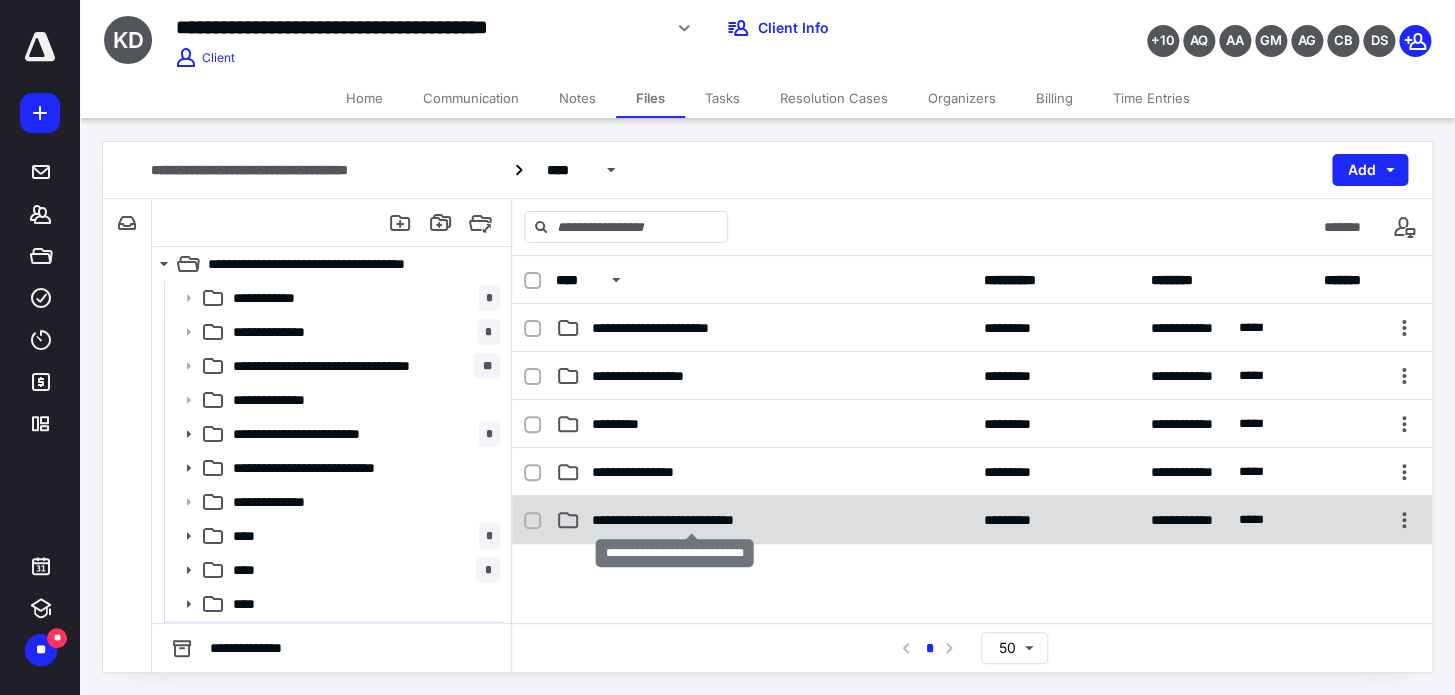 click on "**********" at bounding box center (691, 520) 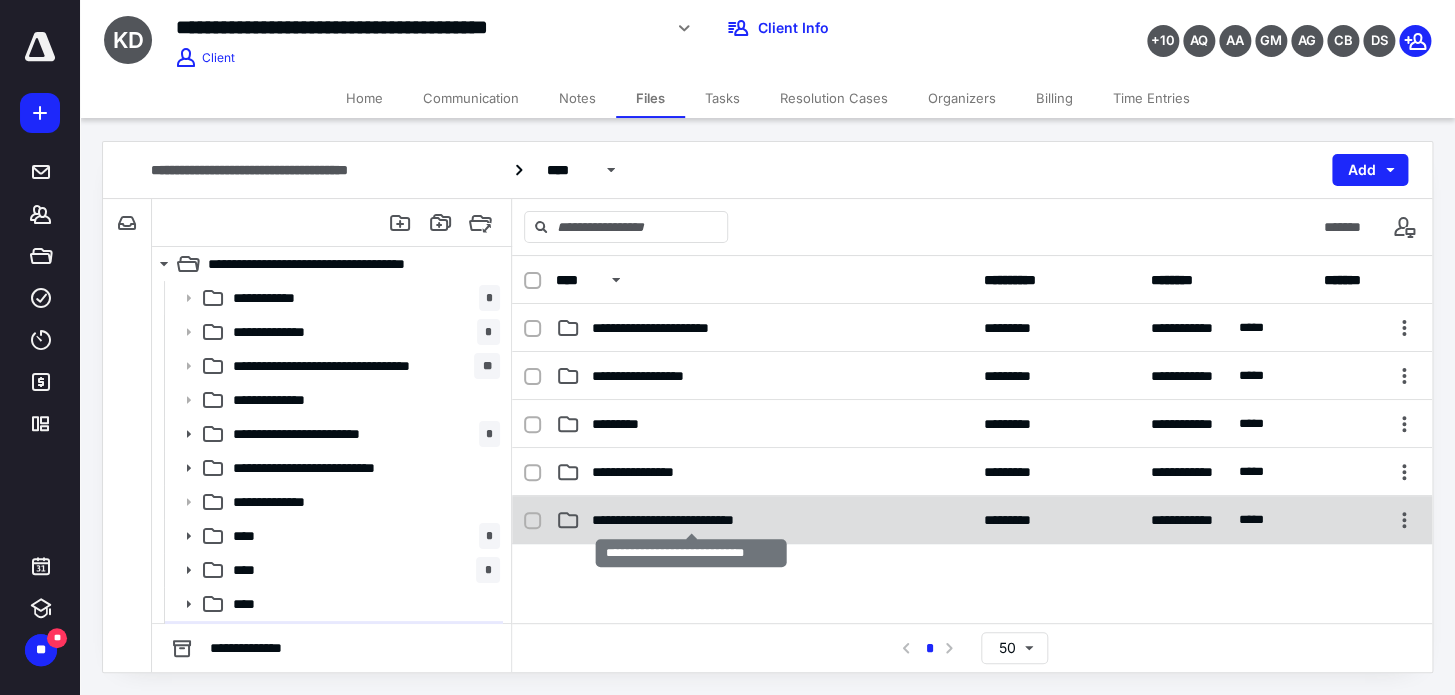 click on "**********" at bounding box center (691, 520) 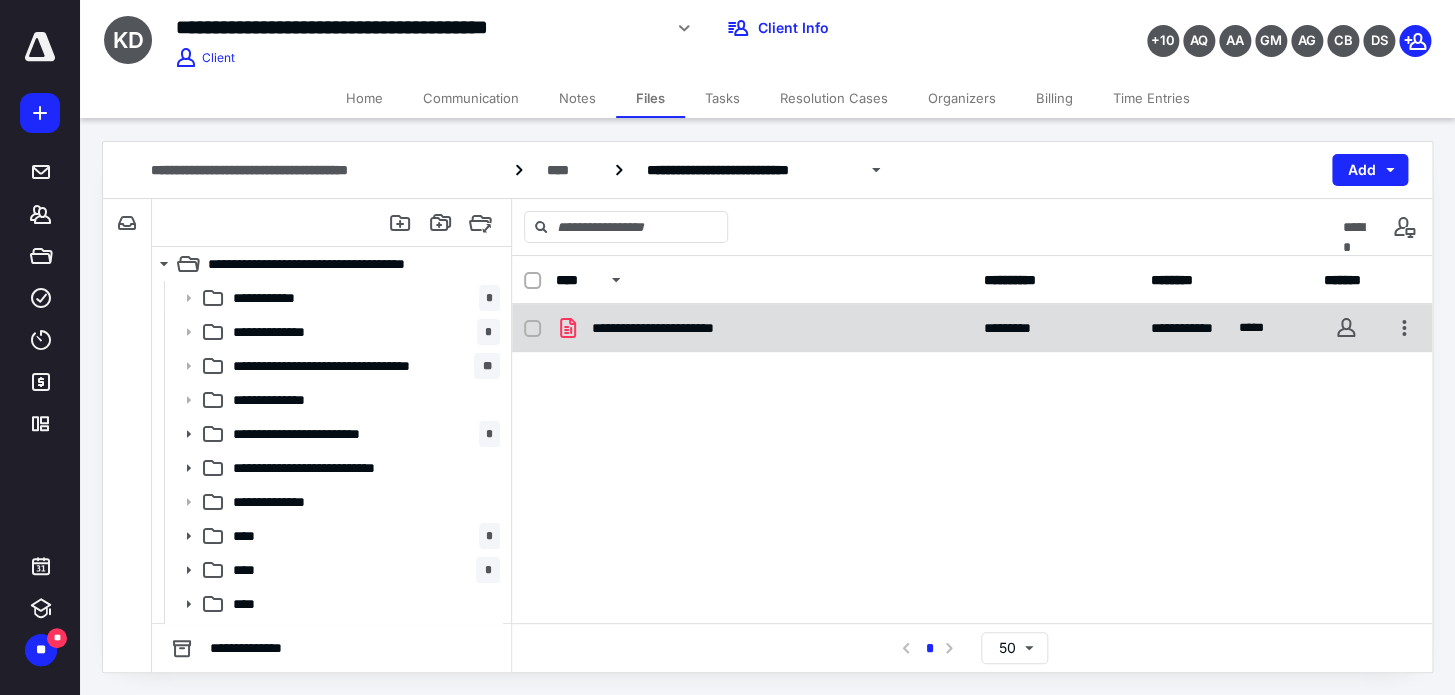 click on "**********" at bounding box center (972, 328) 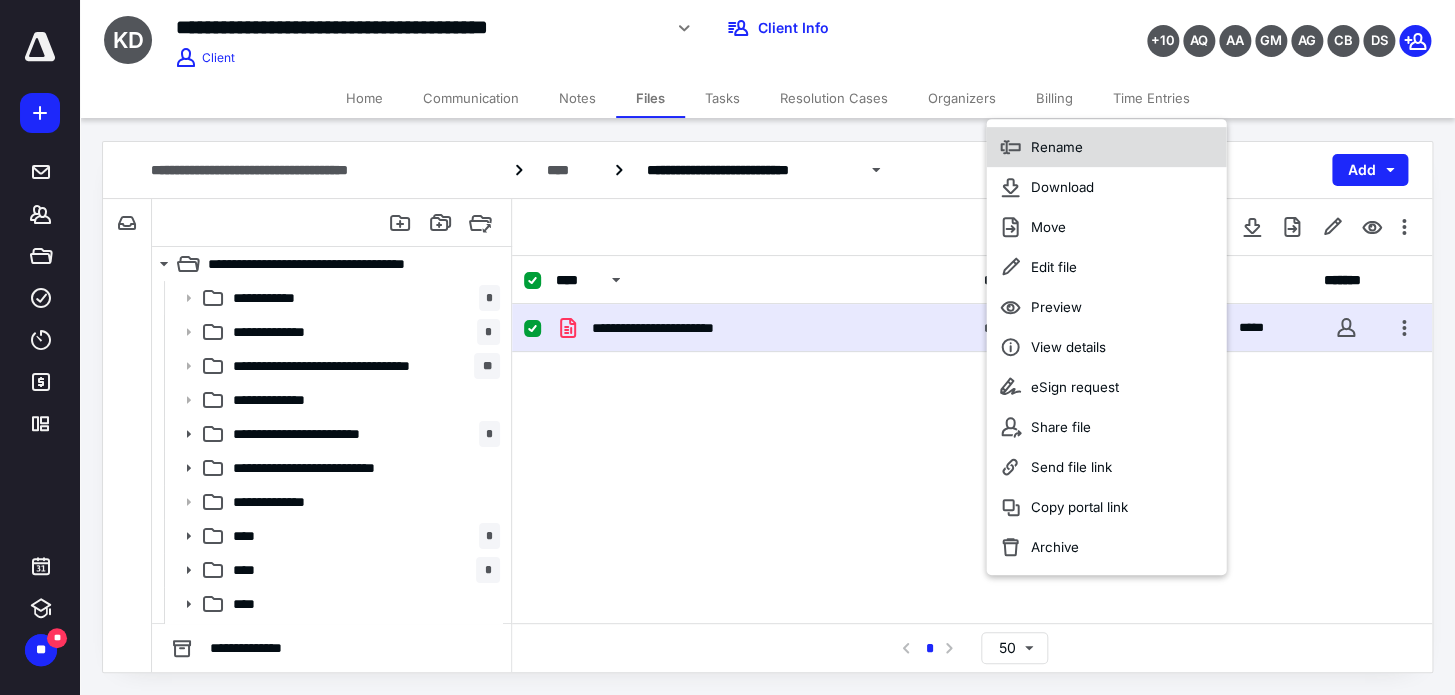 click on "Rename" at bounding box center (1106, 147) 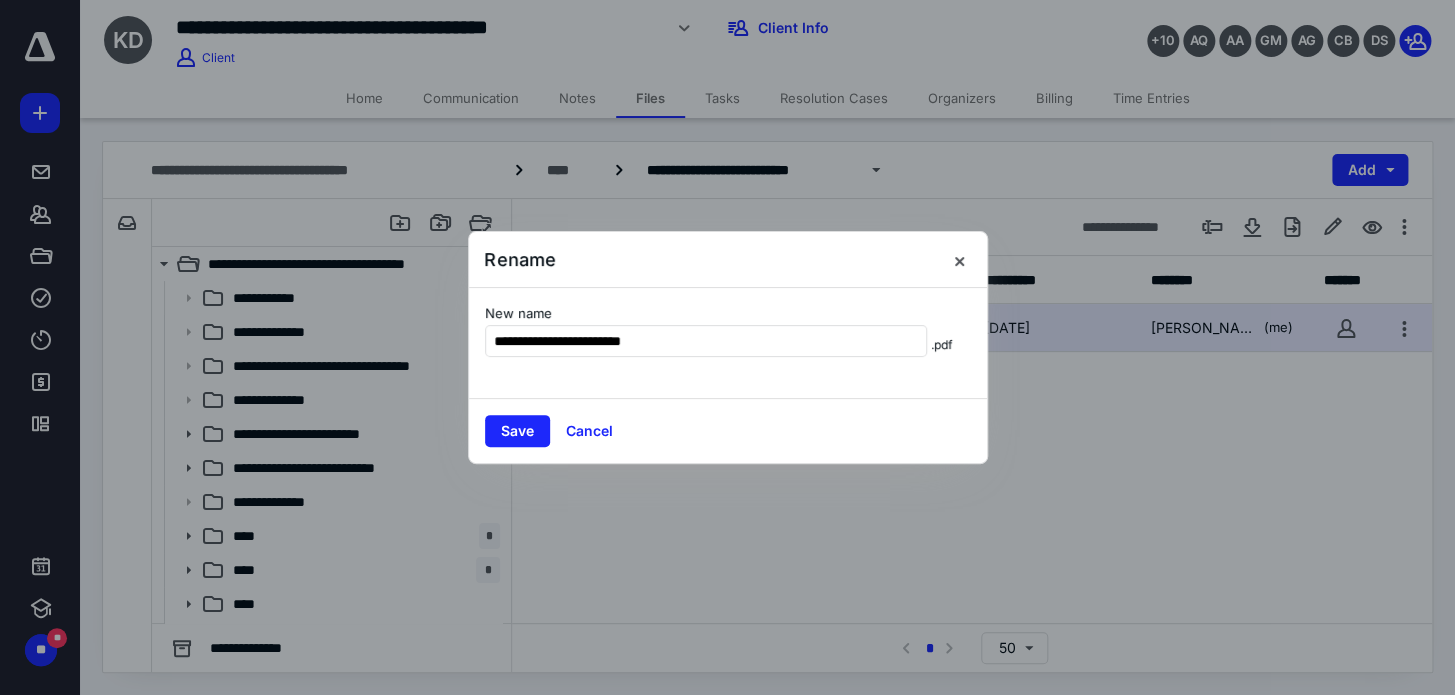 type on "**********" 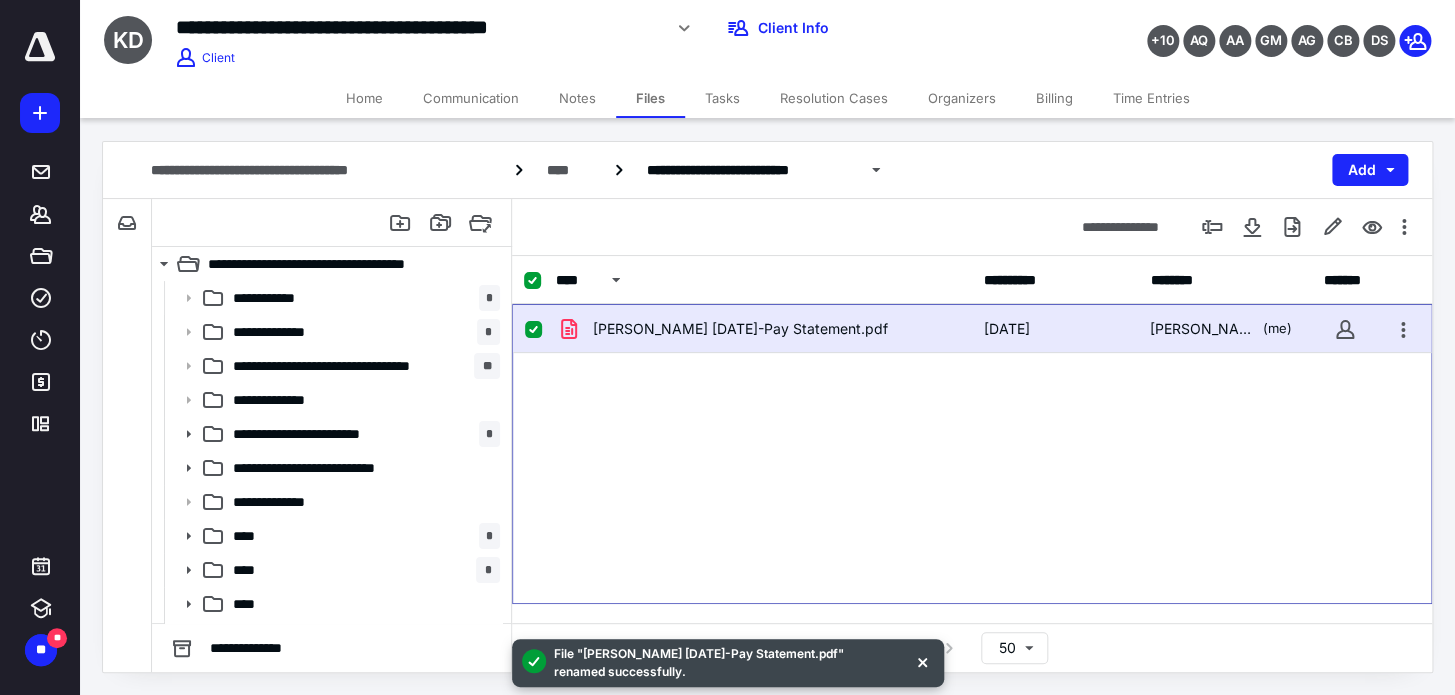 checkbox on "false" 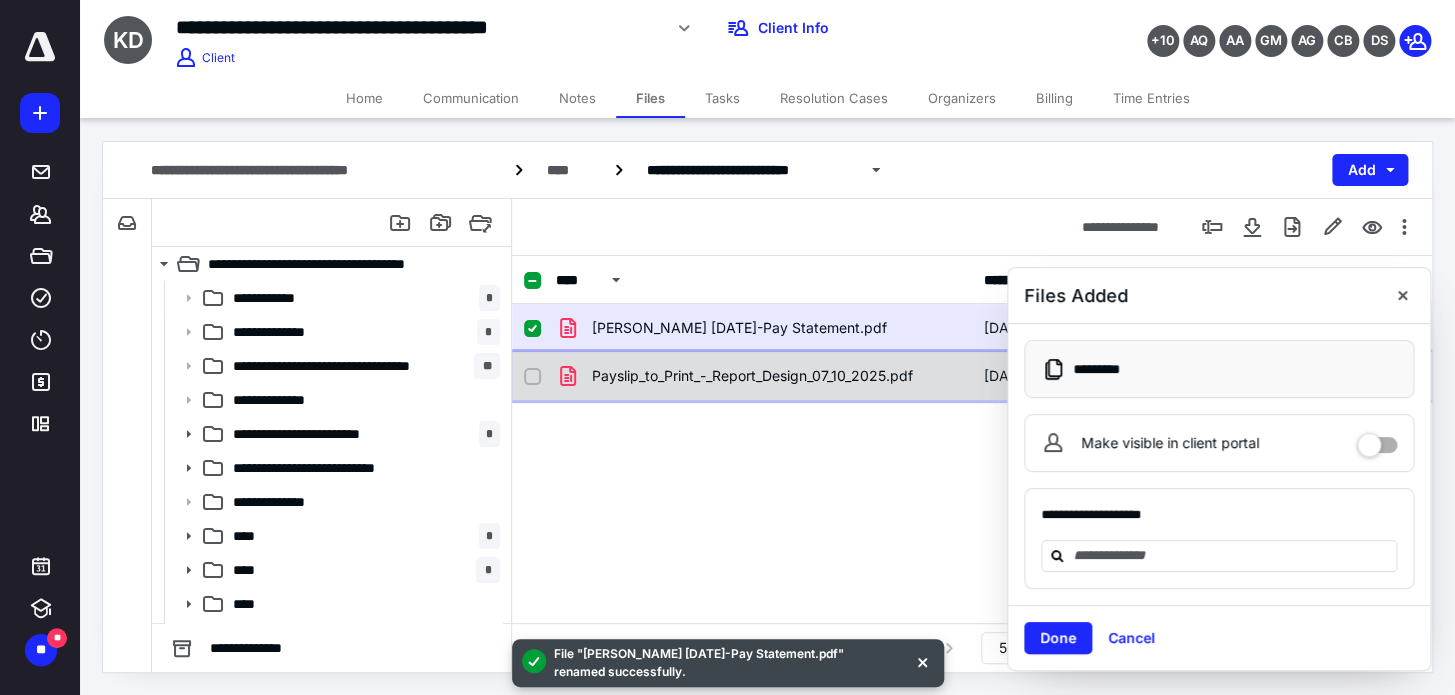 click on "Payslip_to_Print_-_Report_Design_07_10_2025.pdf" at bounding box center [752, 376] 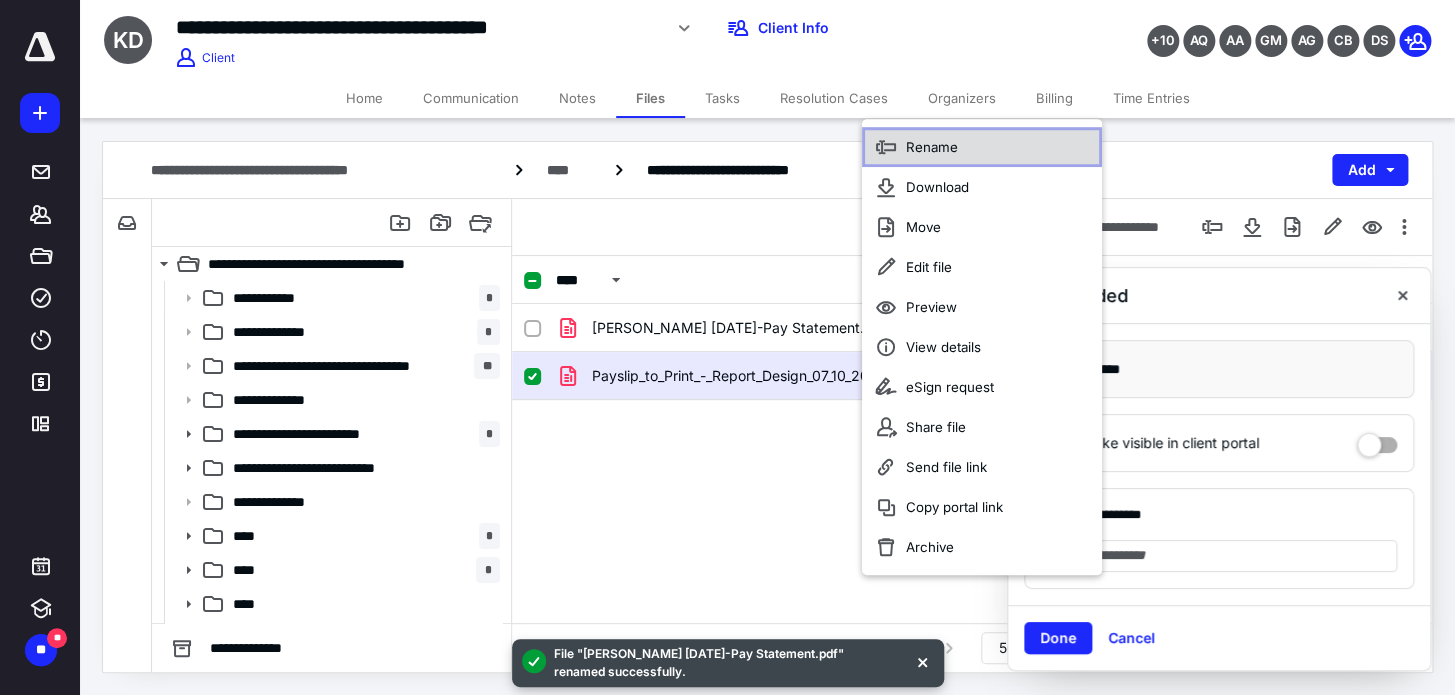 click on "Rename" at bounding box center [932, 147] 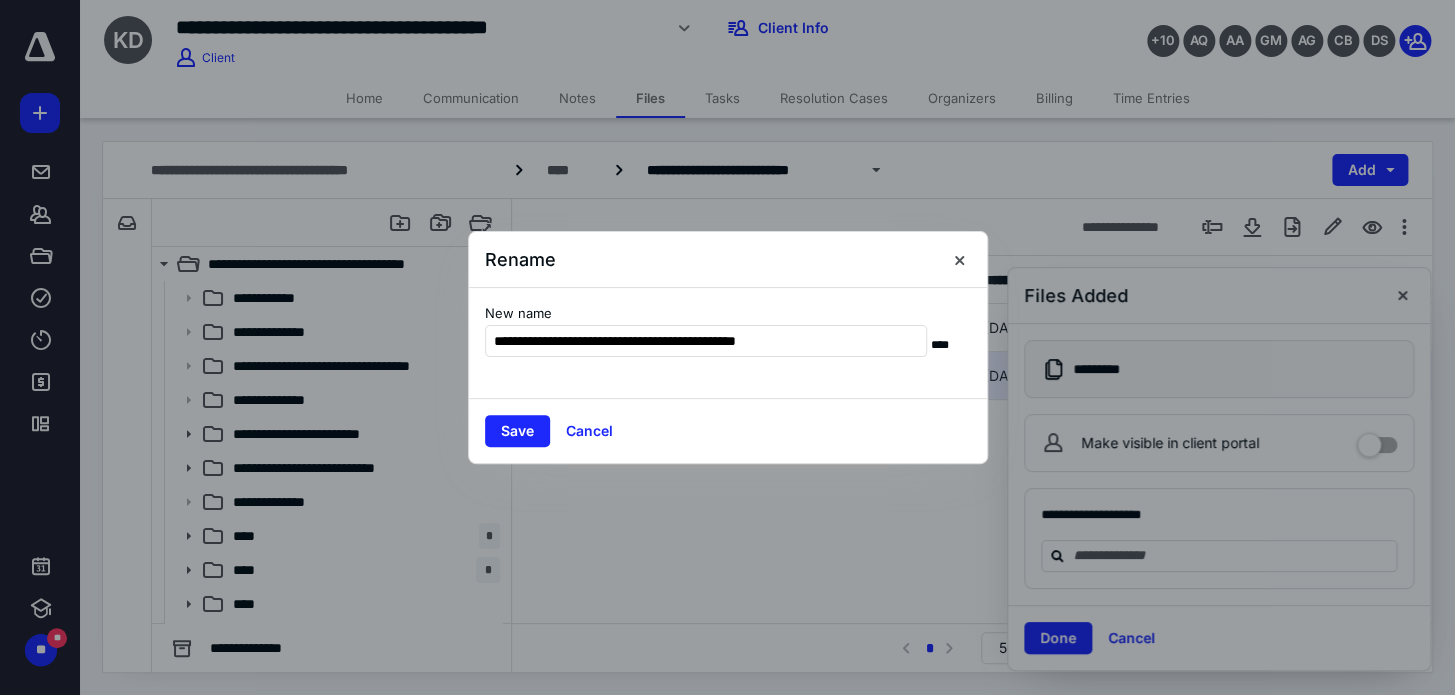type on "**********" 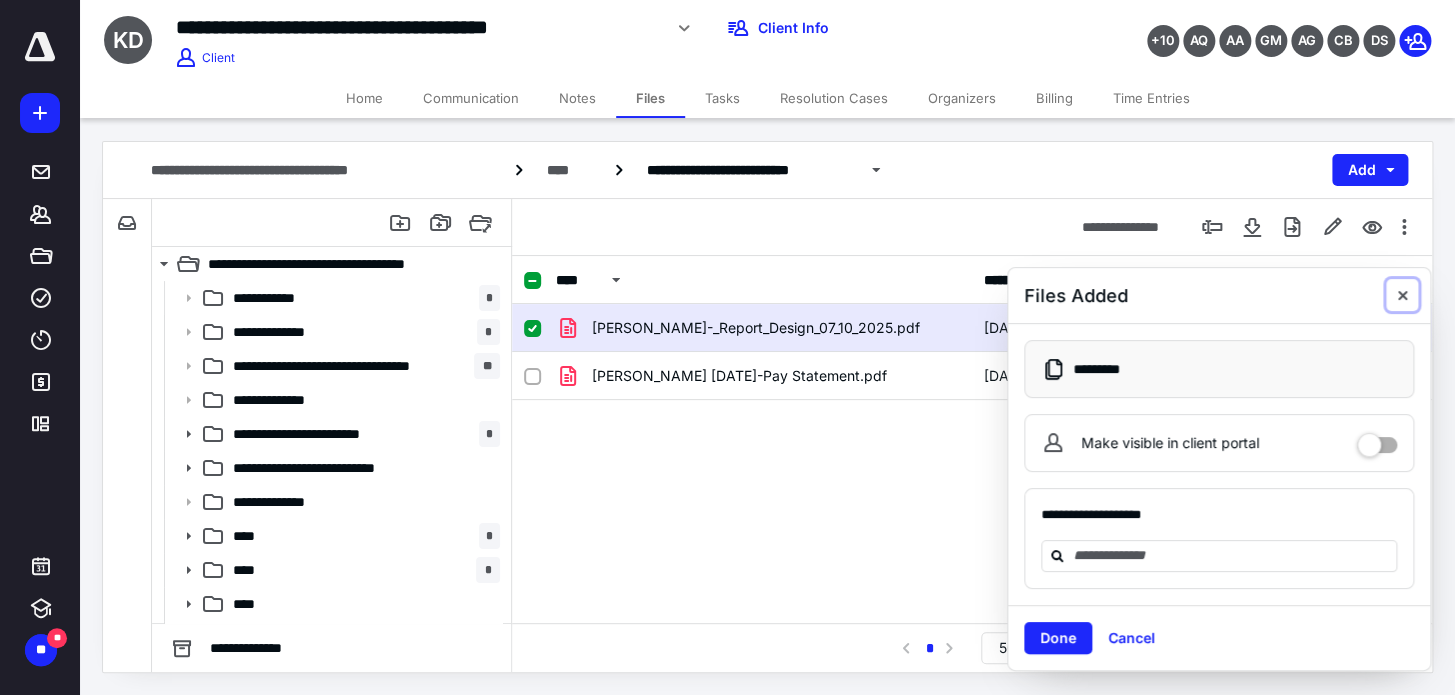 drag, startPoint x: 1395, startPoint y: 307, endPoint x: 1380, endPoint y: 290, distance: 22.671568 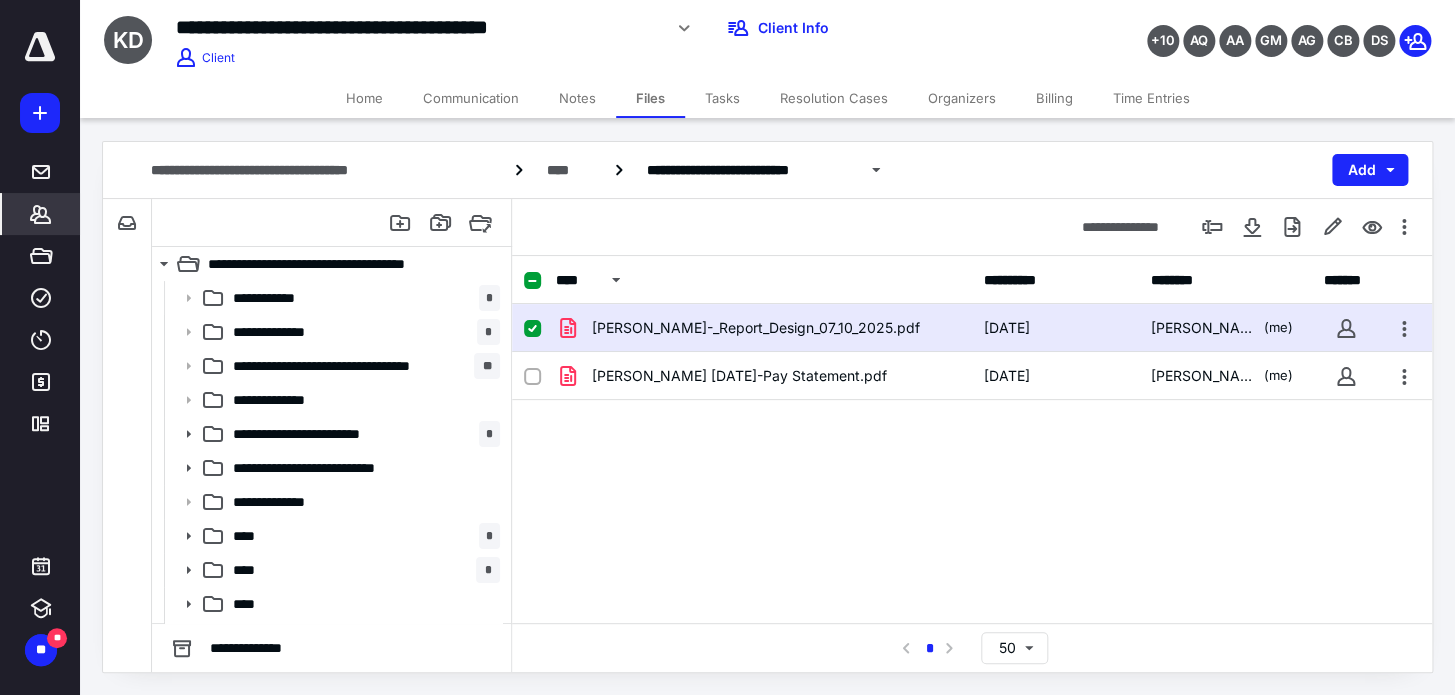 click 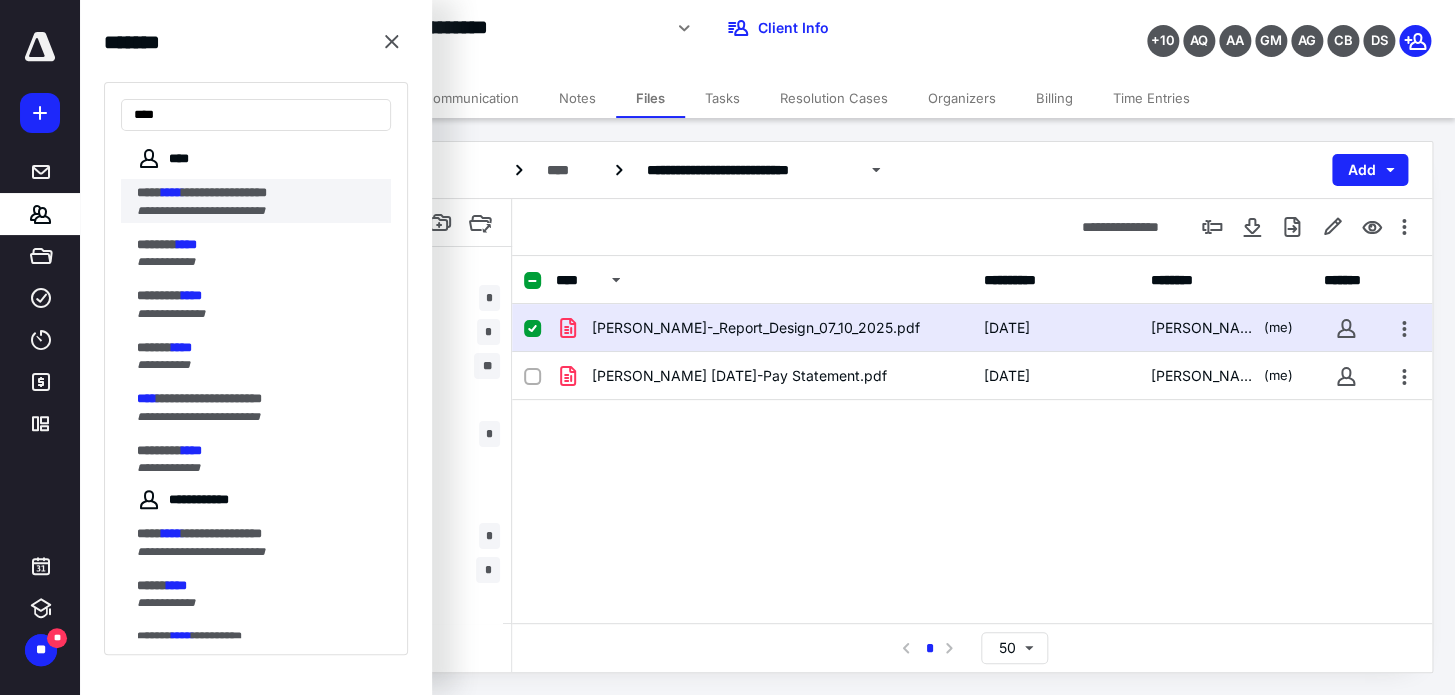type on "****" 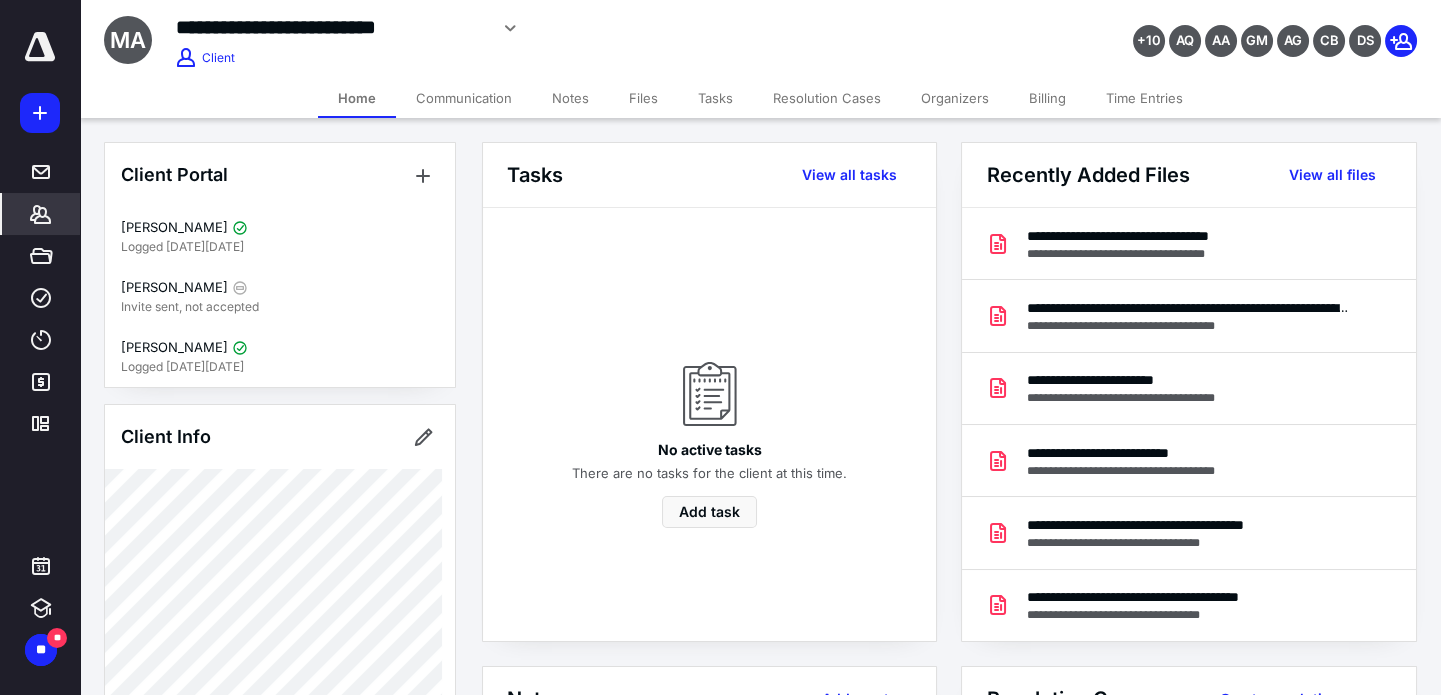 click on "Files" at bounding box center (643, 98) 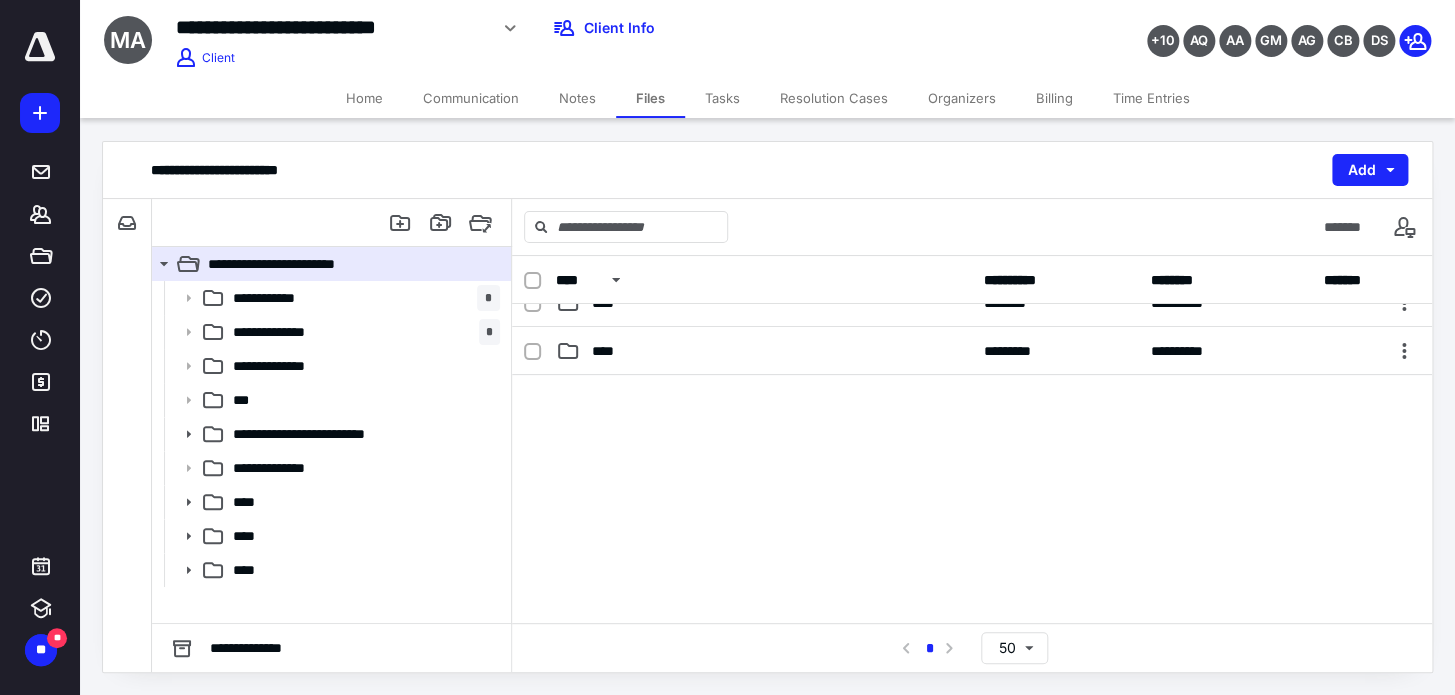 scroll, scrollTop: 320, scrollLeft: 0, axis: vertical 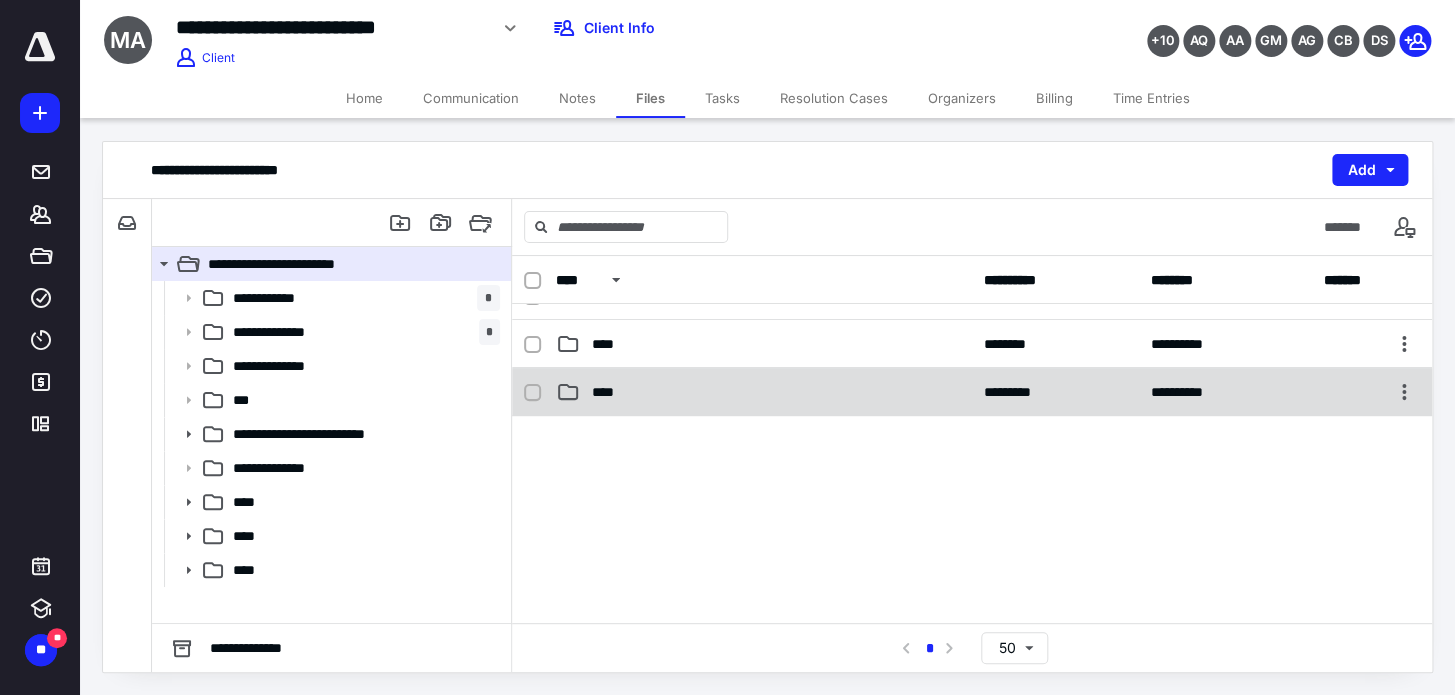 click on "****" at bounding box center [764, 392] 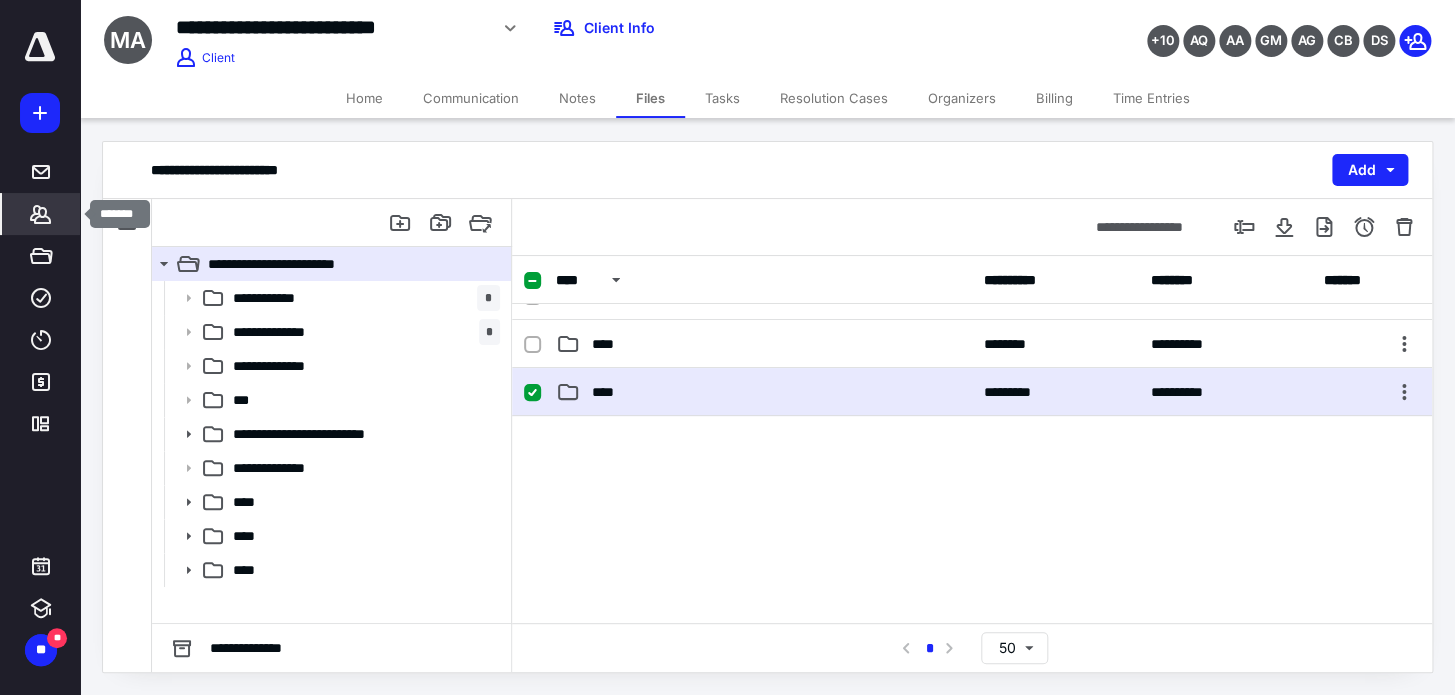 click on "*******" at bounding box center [41, 214] 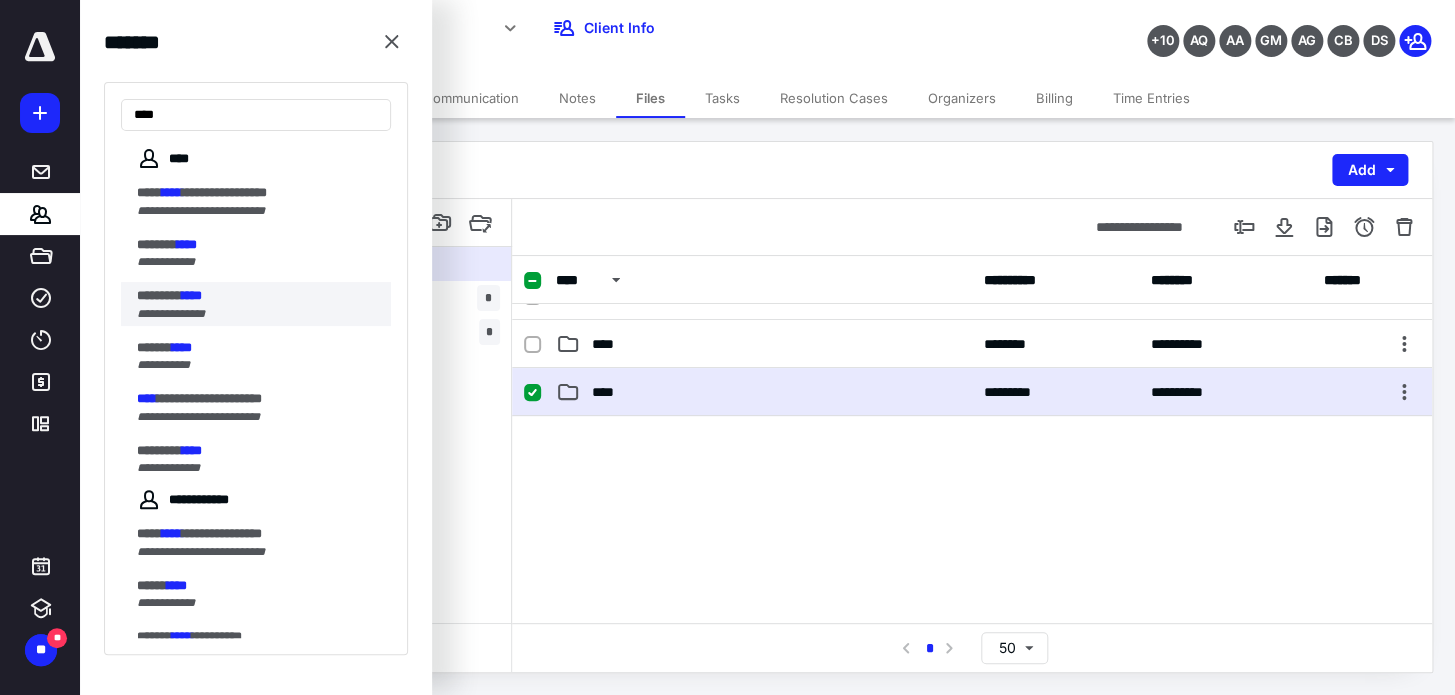 type on "****" 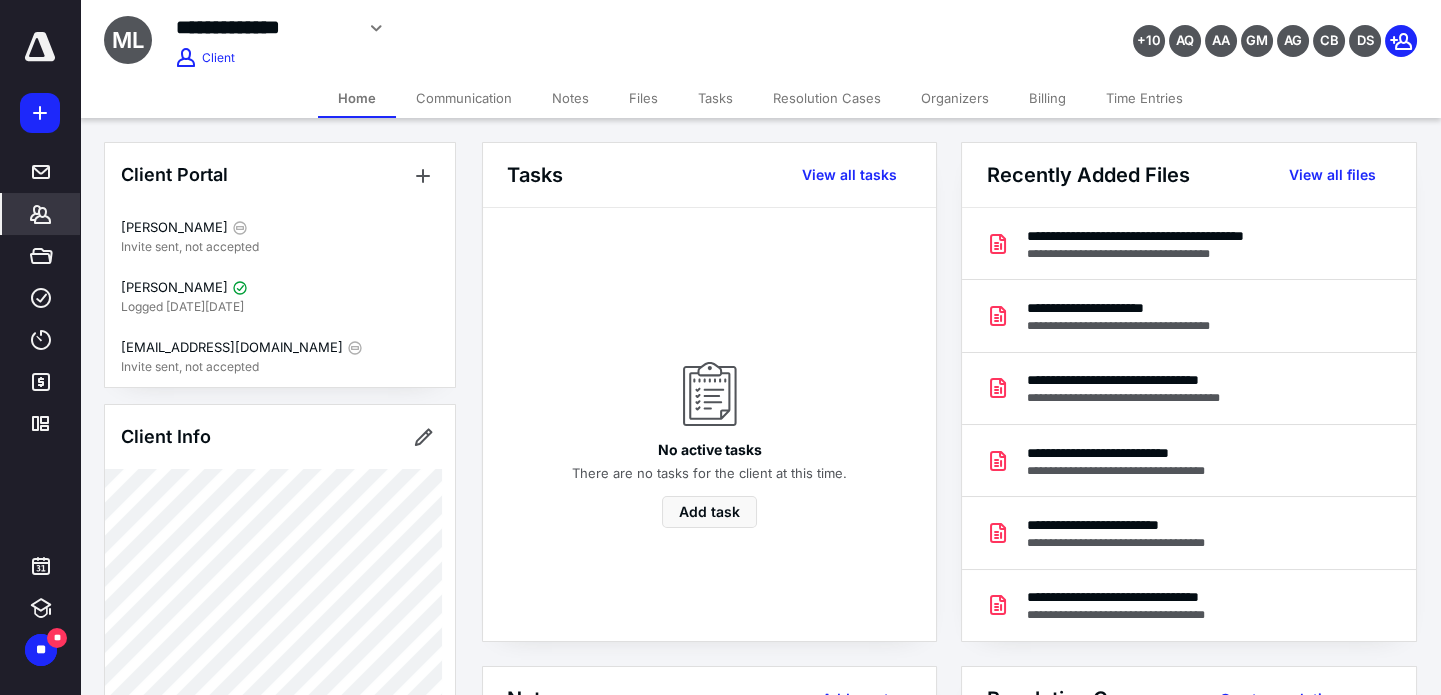 click on "Files" at bounding box center (643, 98) 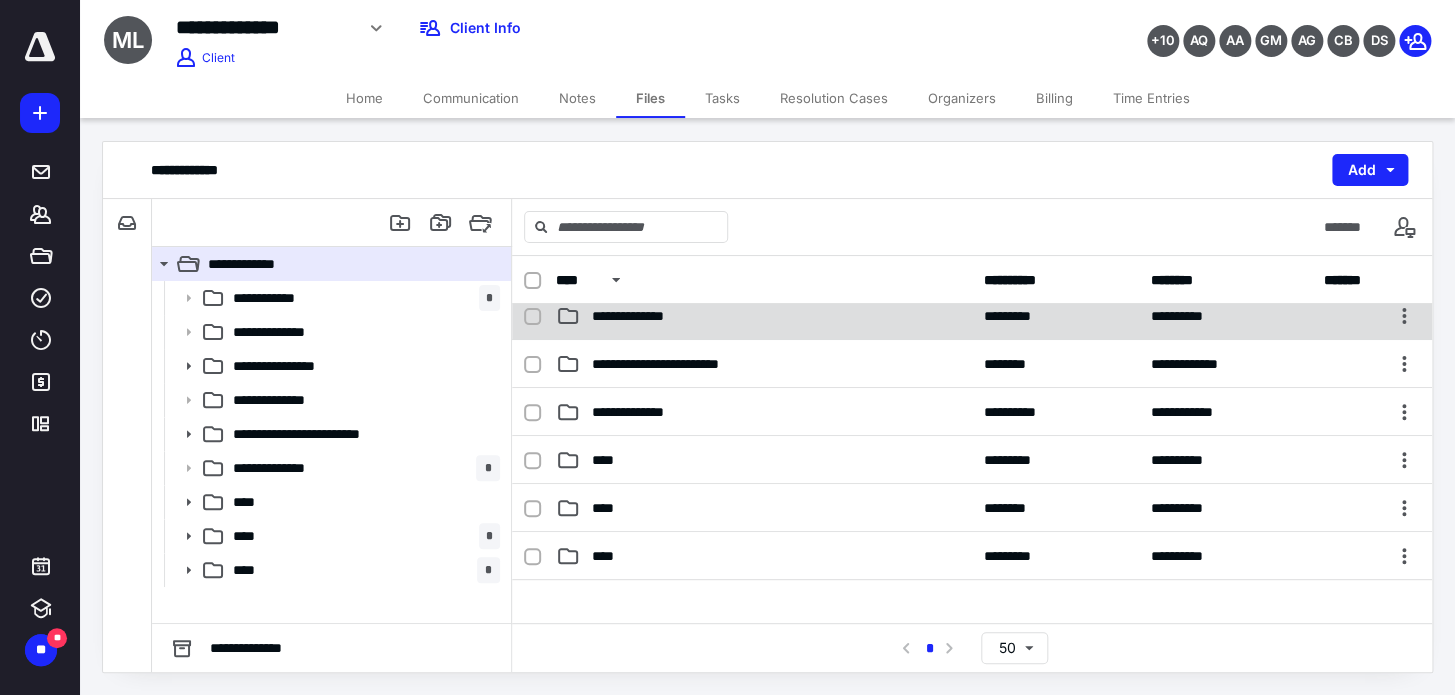 scroll, scrollTop: 181, scrollLeft: 0, axis: vertical 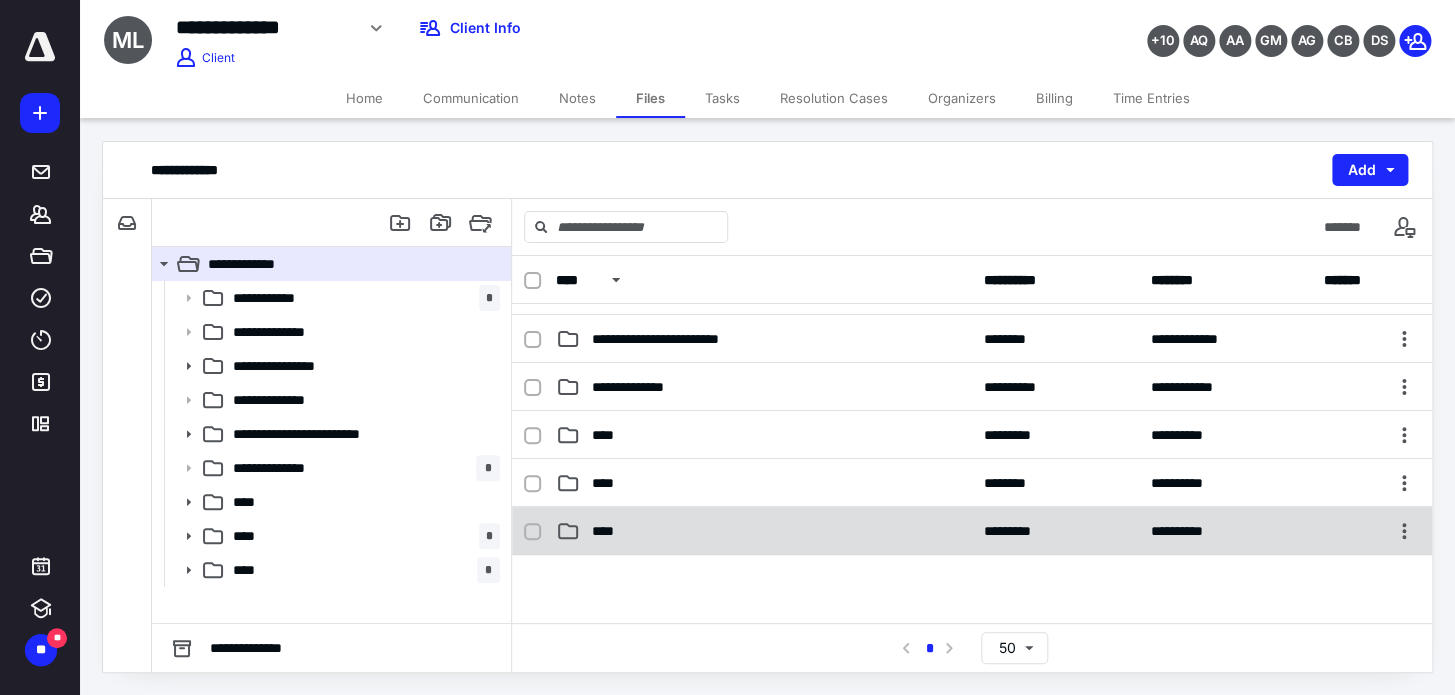 click on "****" at bounding box center (764, 531) 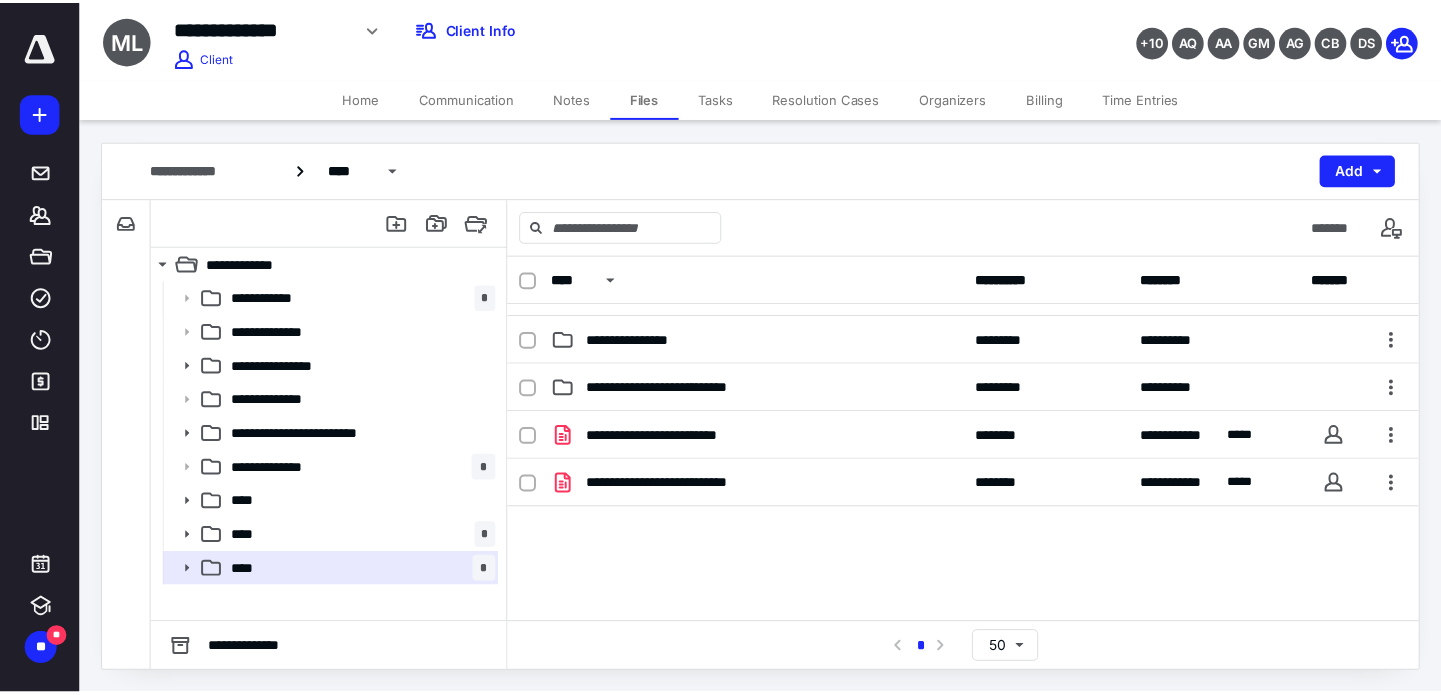 scroll, scrollTop: 181, scrollLeft: 0, axis: vertical 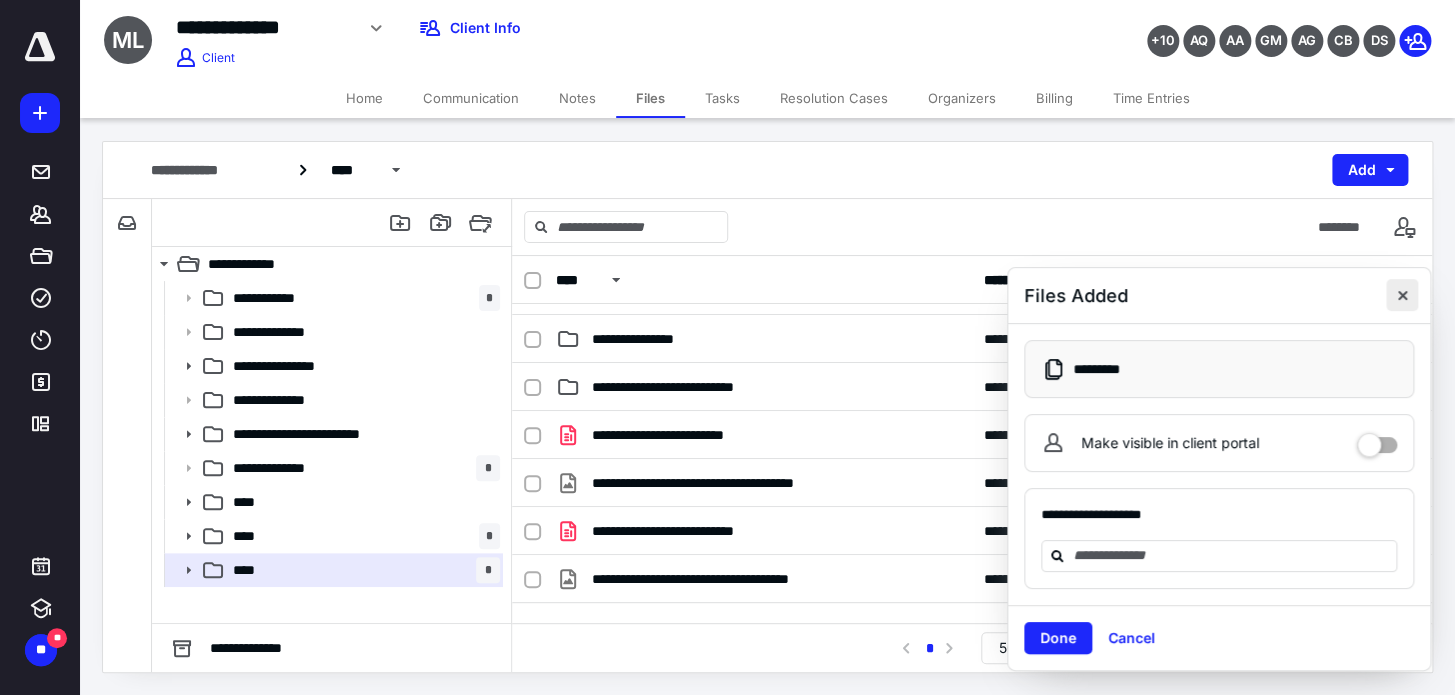 click at bounding box center (1402, 295) 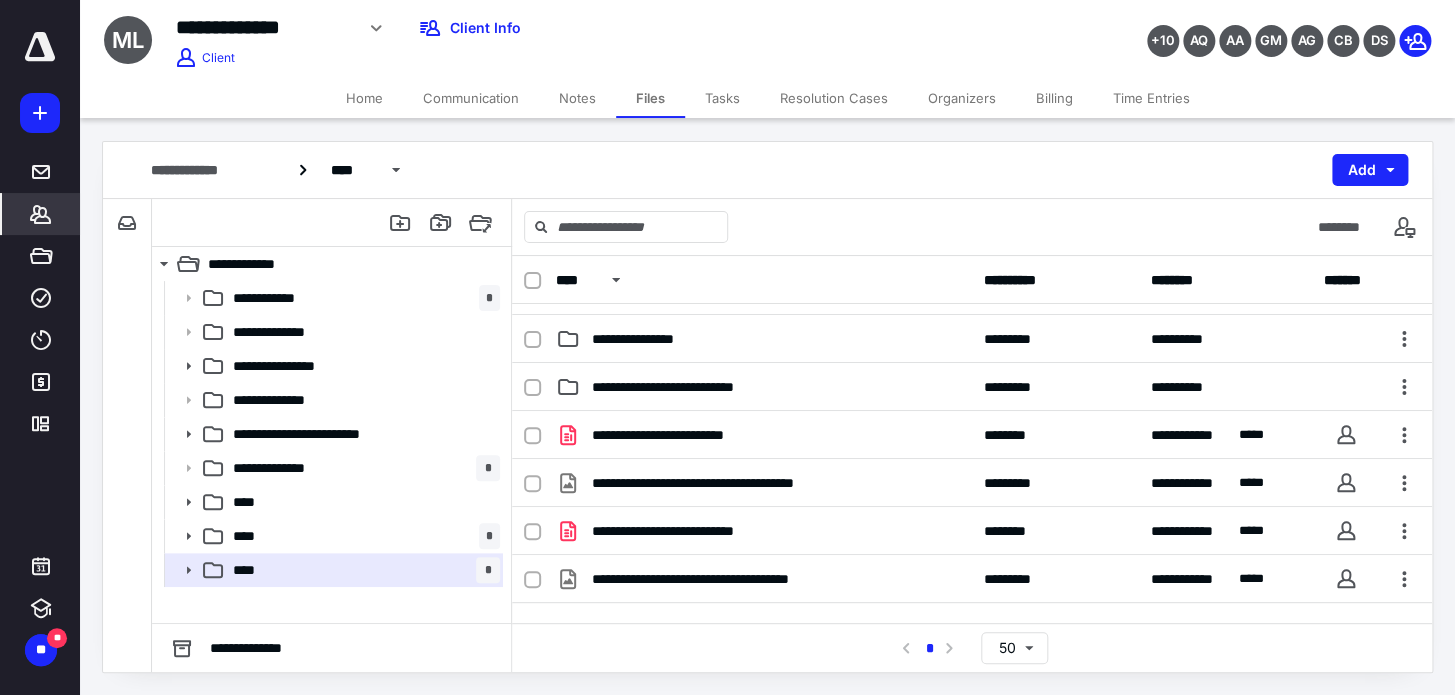 click 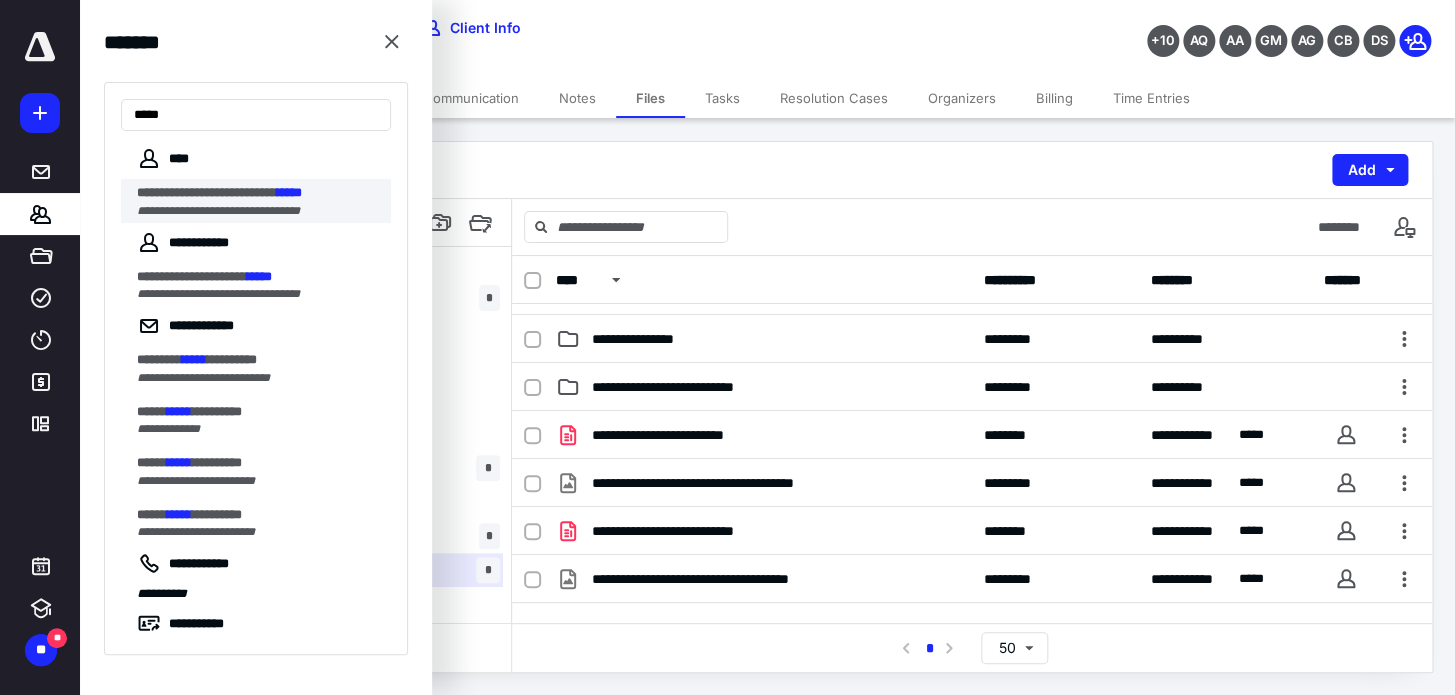 type on "*****" 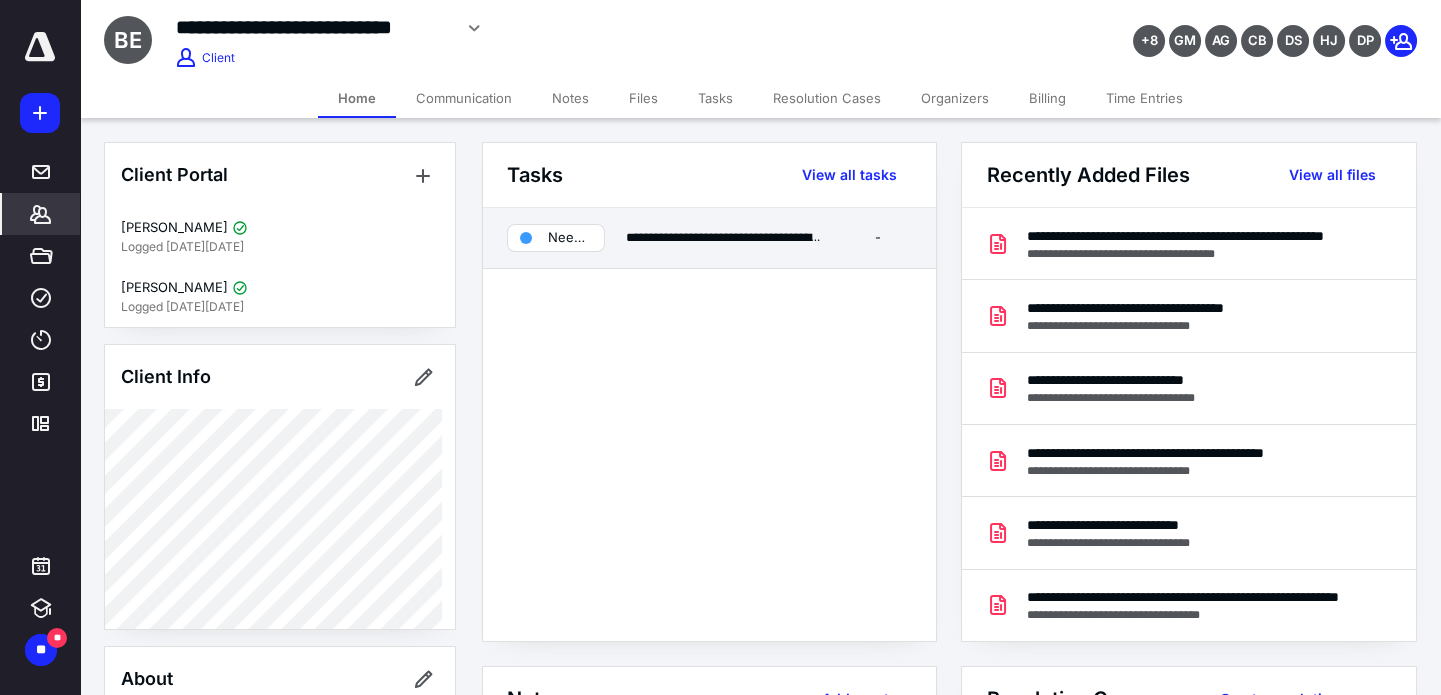 click on "Needs review" at bounding box center (570, 238) 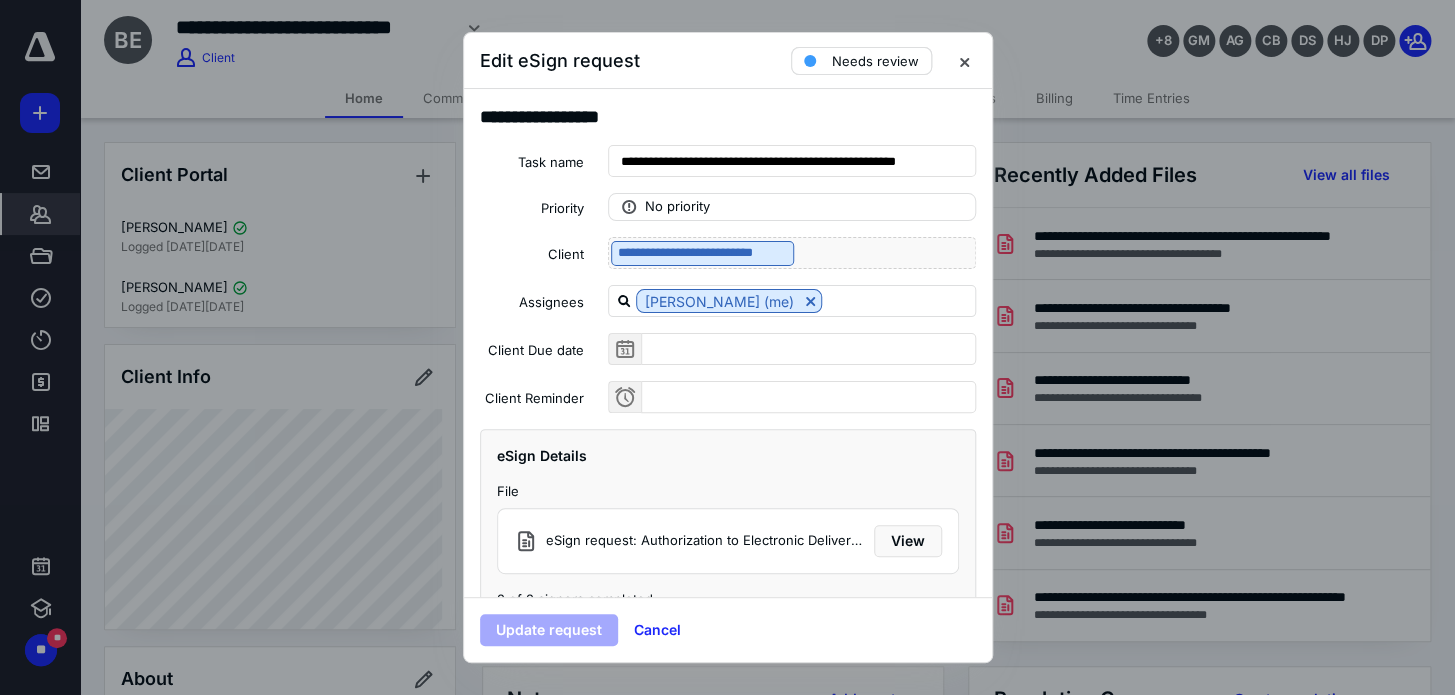 click on "Needs review" at bounding box center [875, 61] 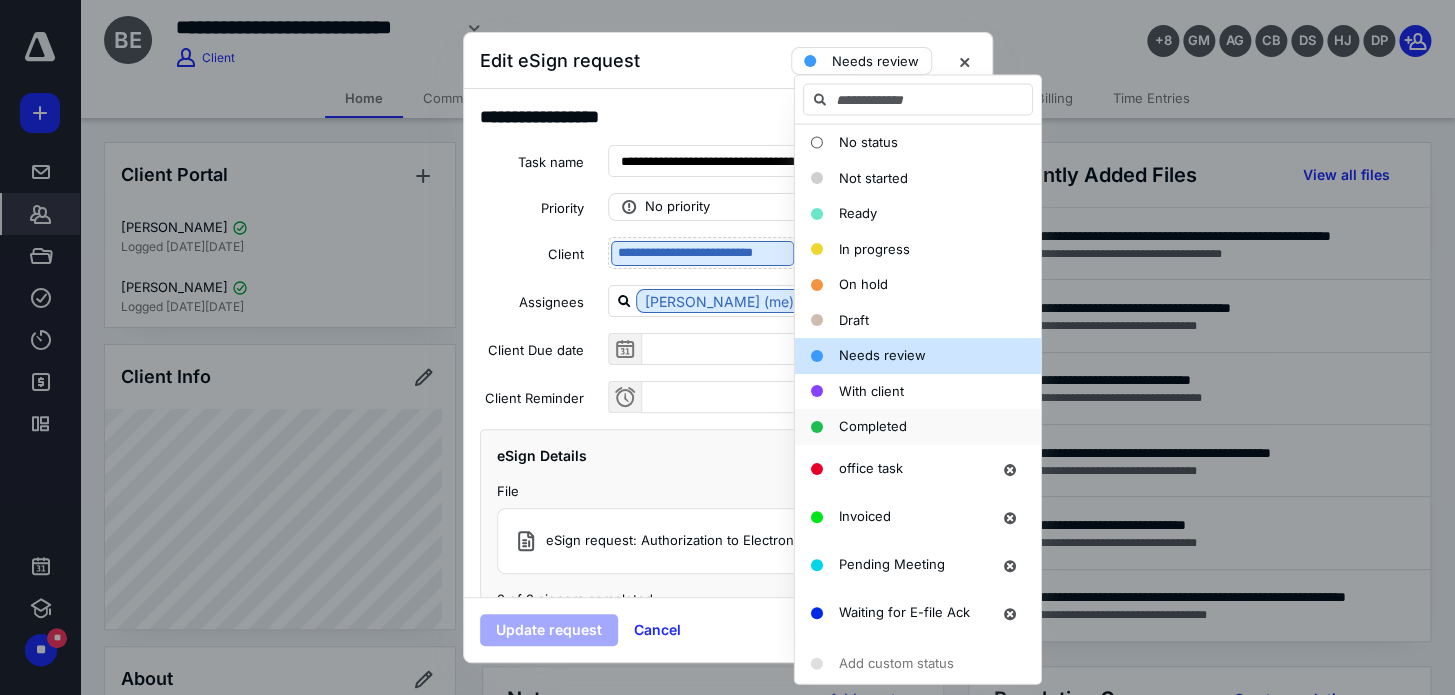 click on "Completed" at bounding box center (873, 426) 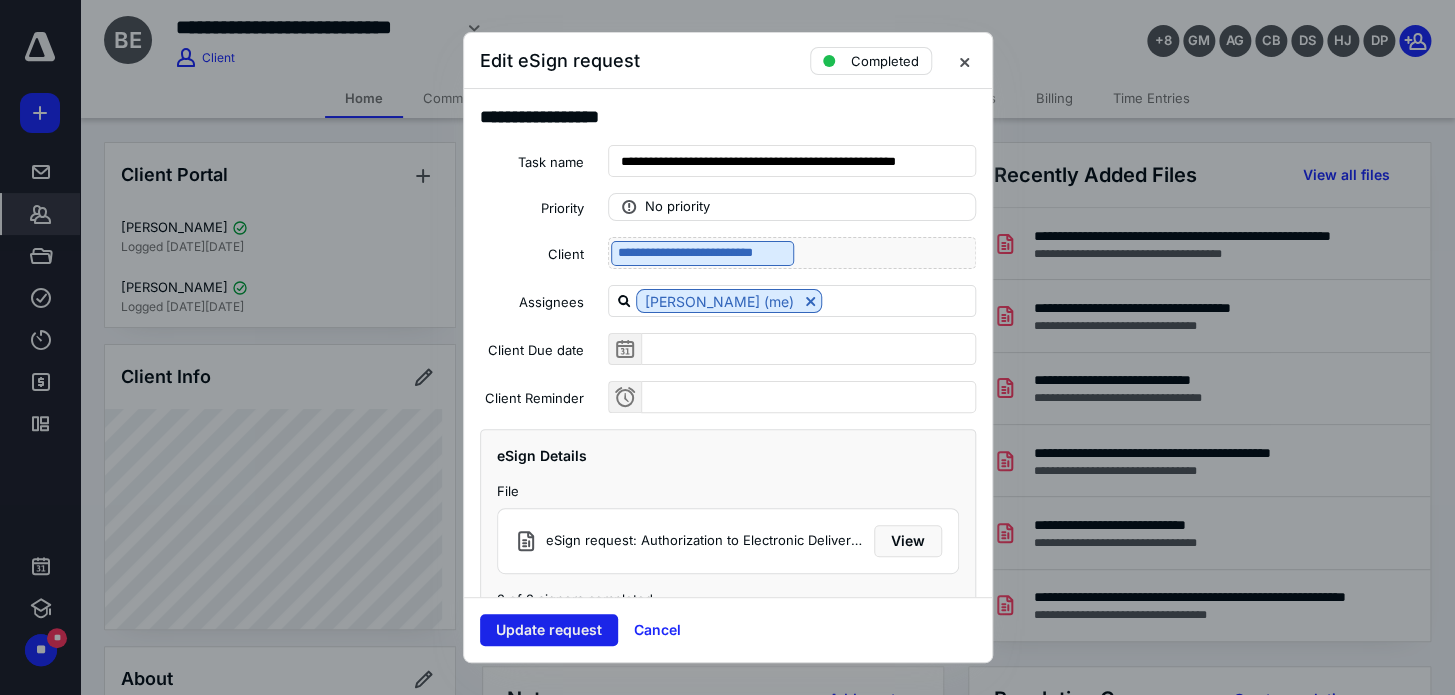 click on "Update request" at bounding box center (549, 630) 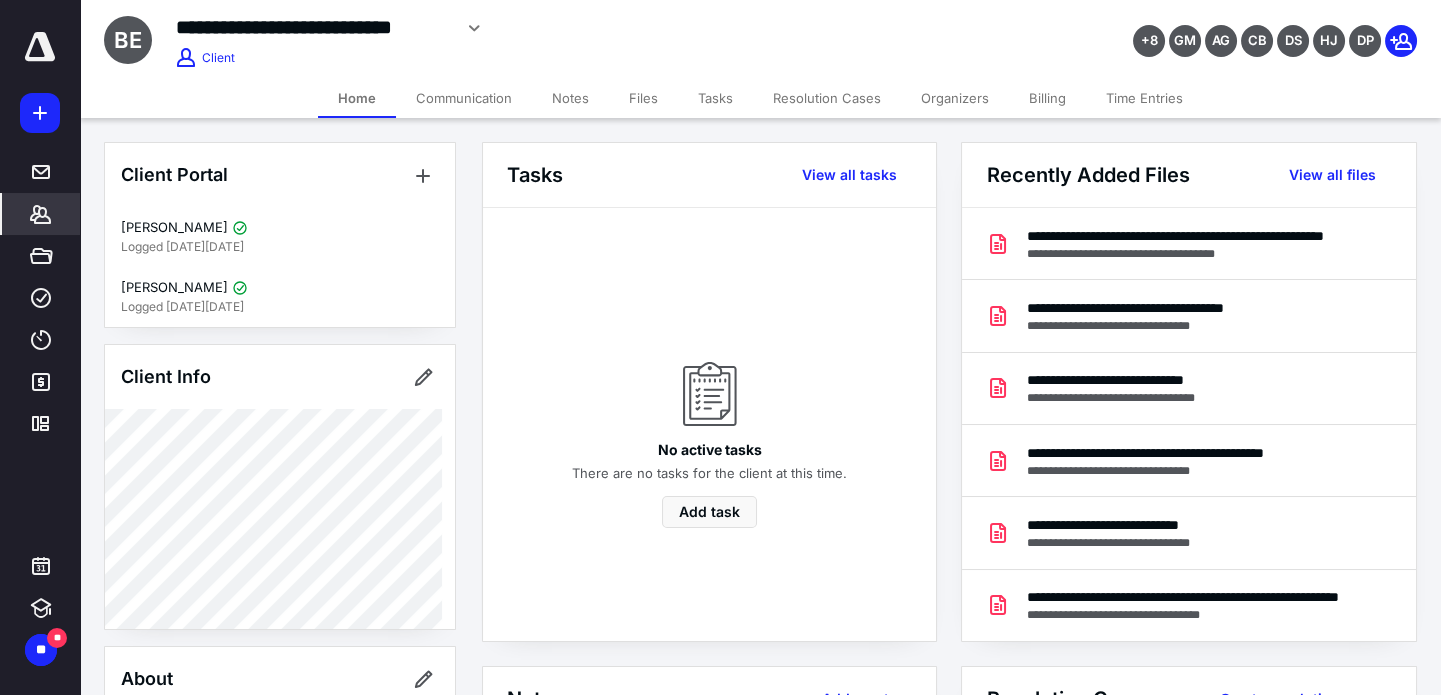 click on "Files" at bounding box center [643, 98] 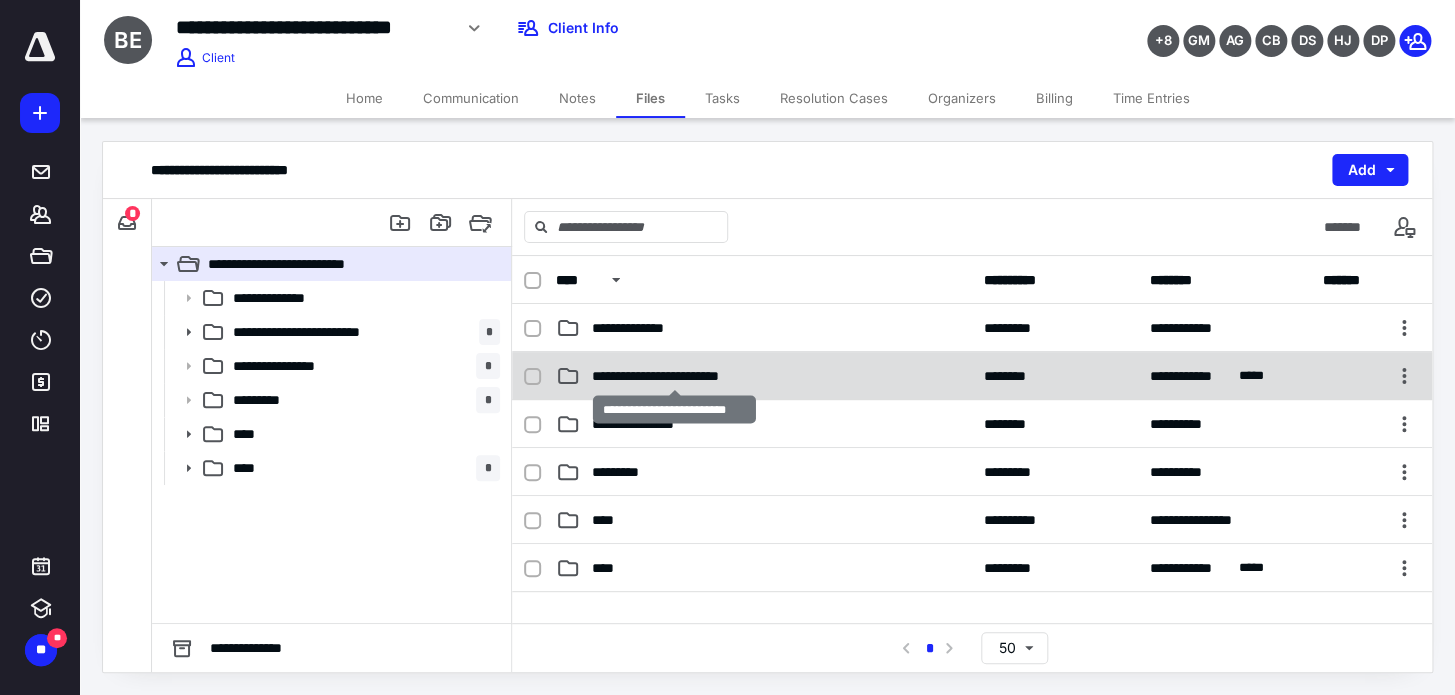 click on "**********" at bounding box center (674, 376) 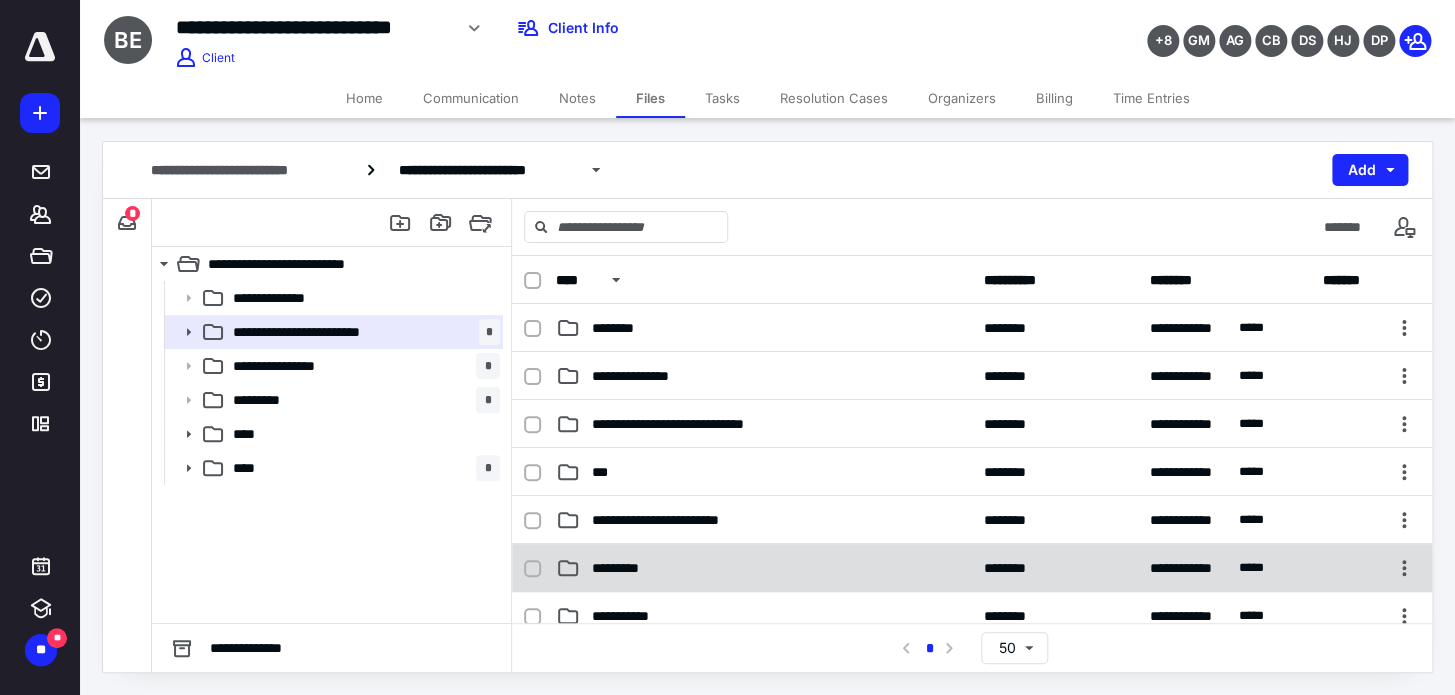 click on "*********" at bounding box center (764, 568) 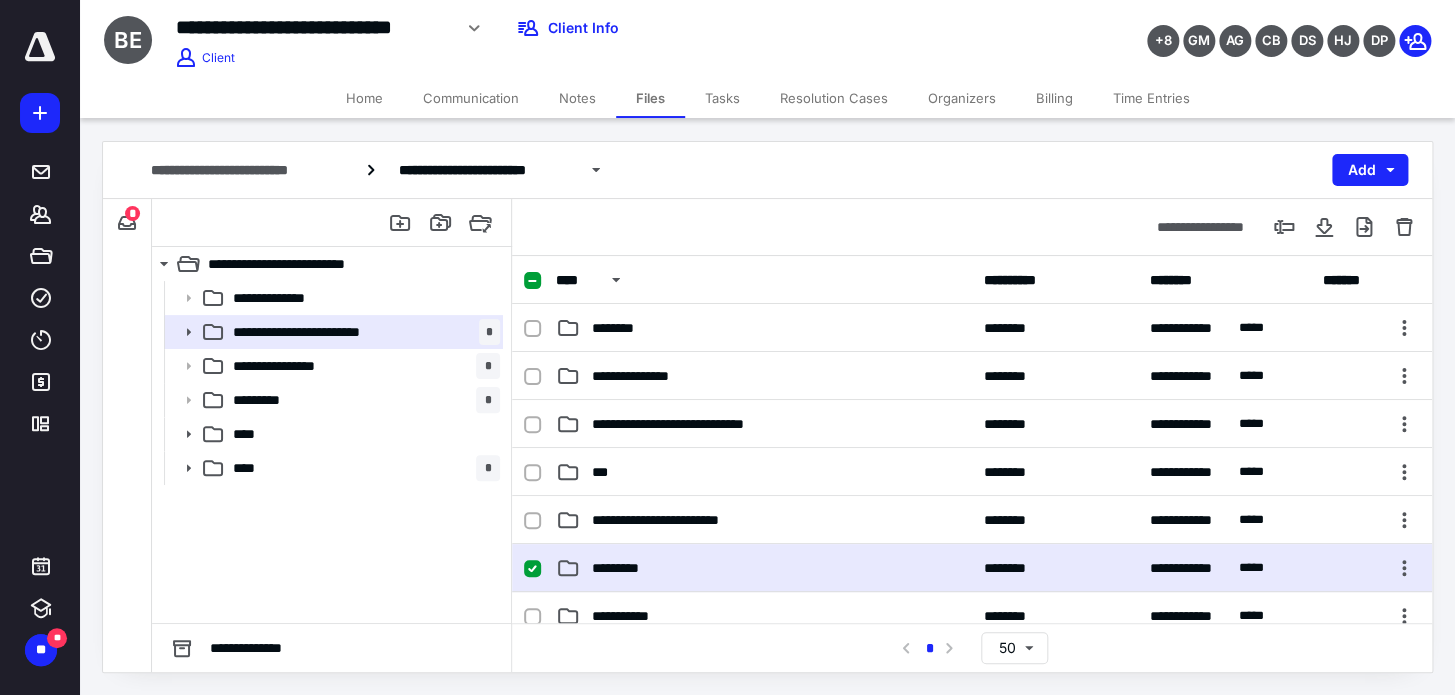 click on "*********" at bounding box center [764, 568] 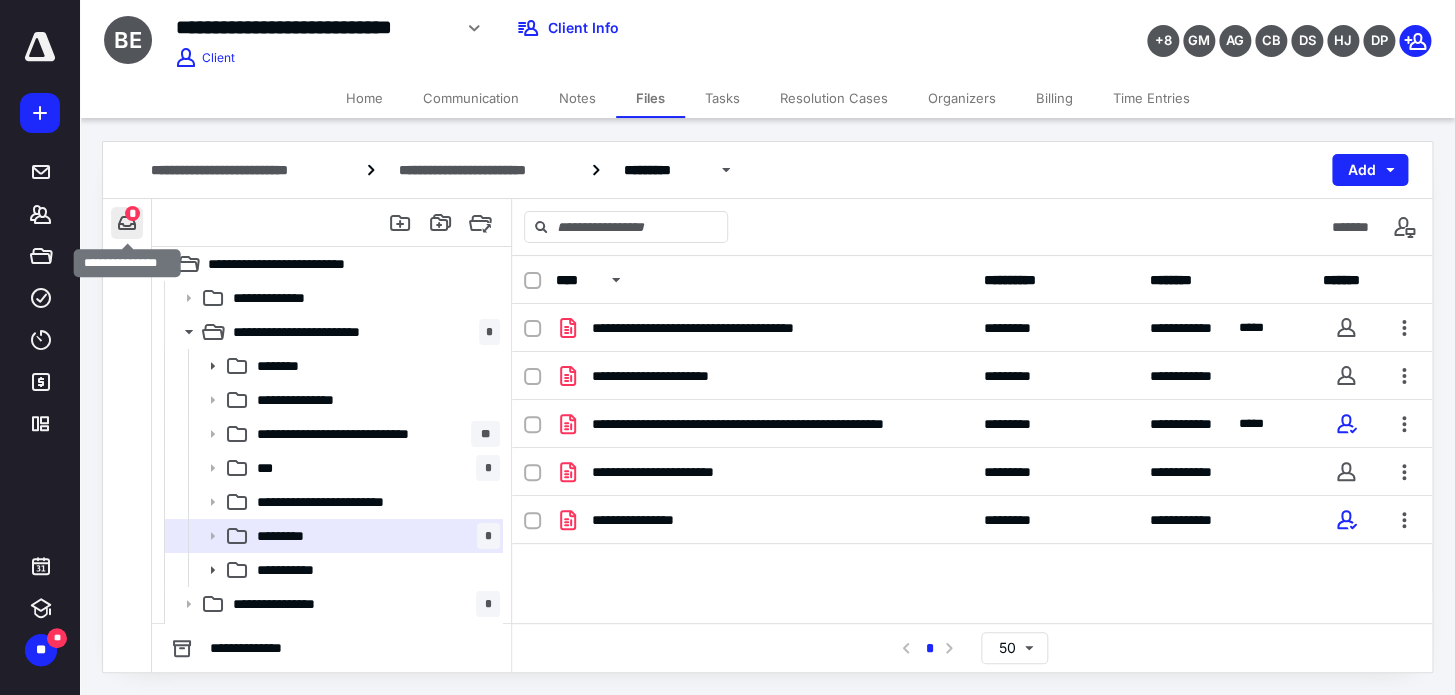 click at bounding box center [127, 223] 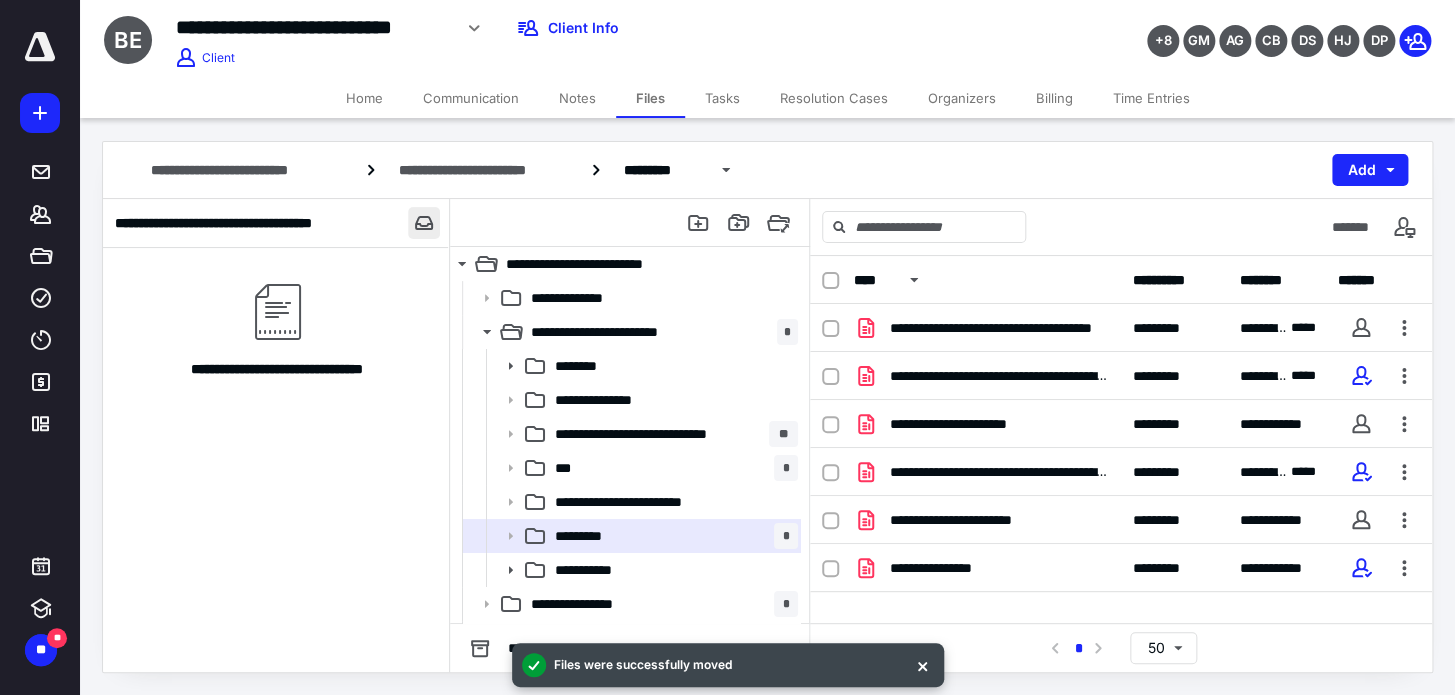 click at bounding box center [424, 223] 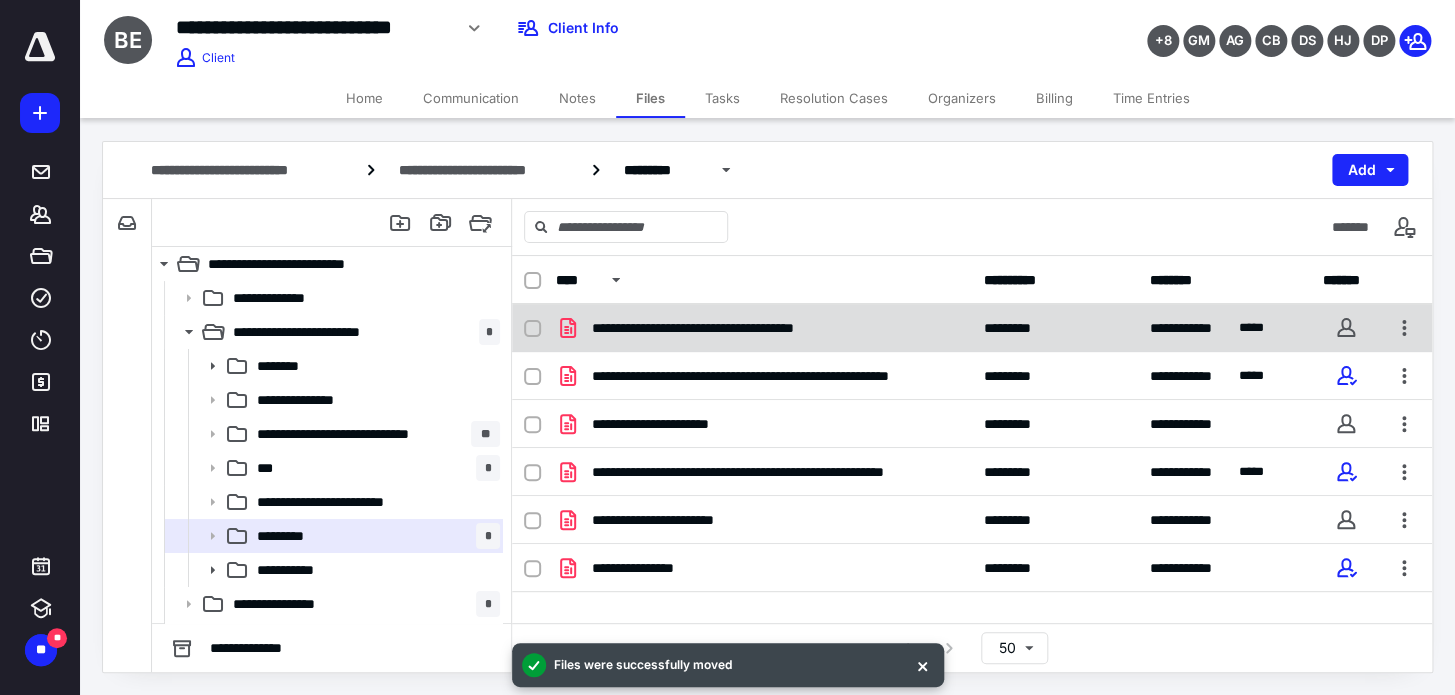 click on "**********" at bounding box center [764, 328] 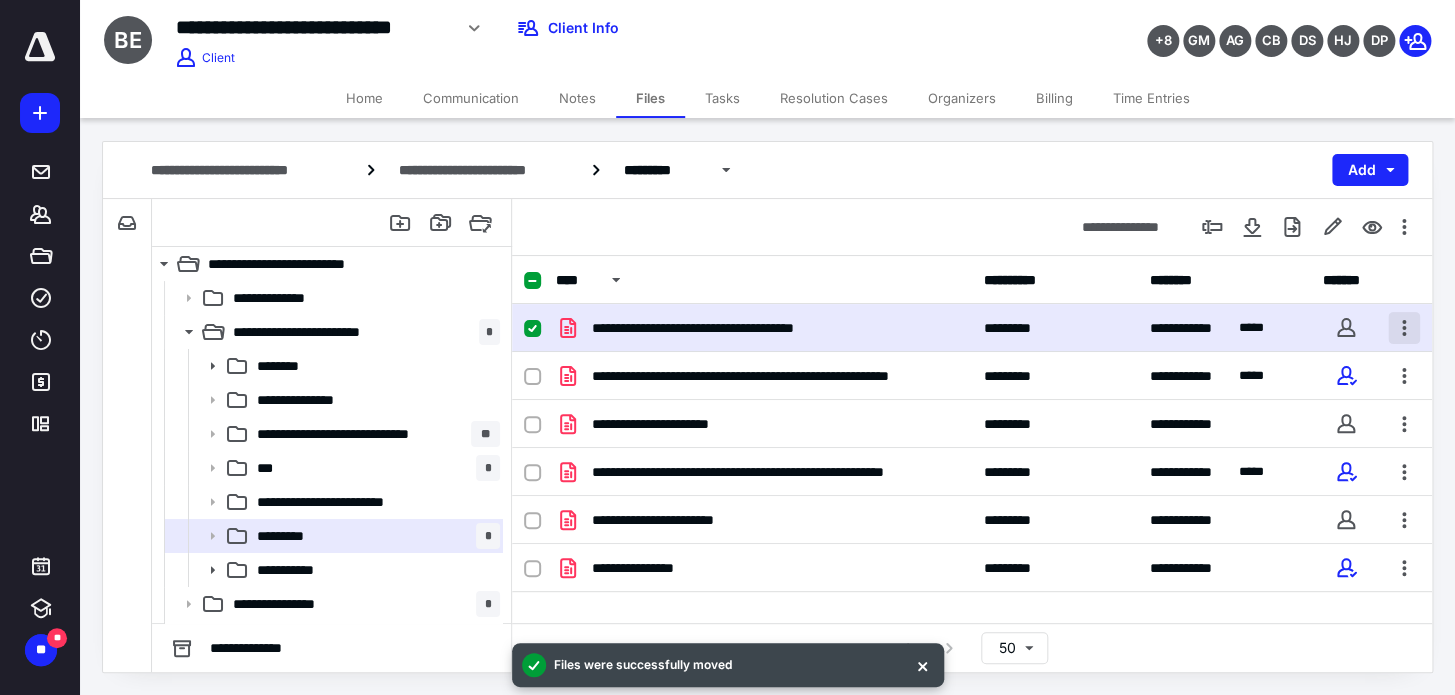 click at bounding box center (1404, 328) 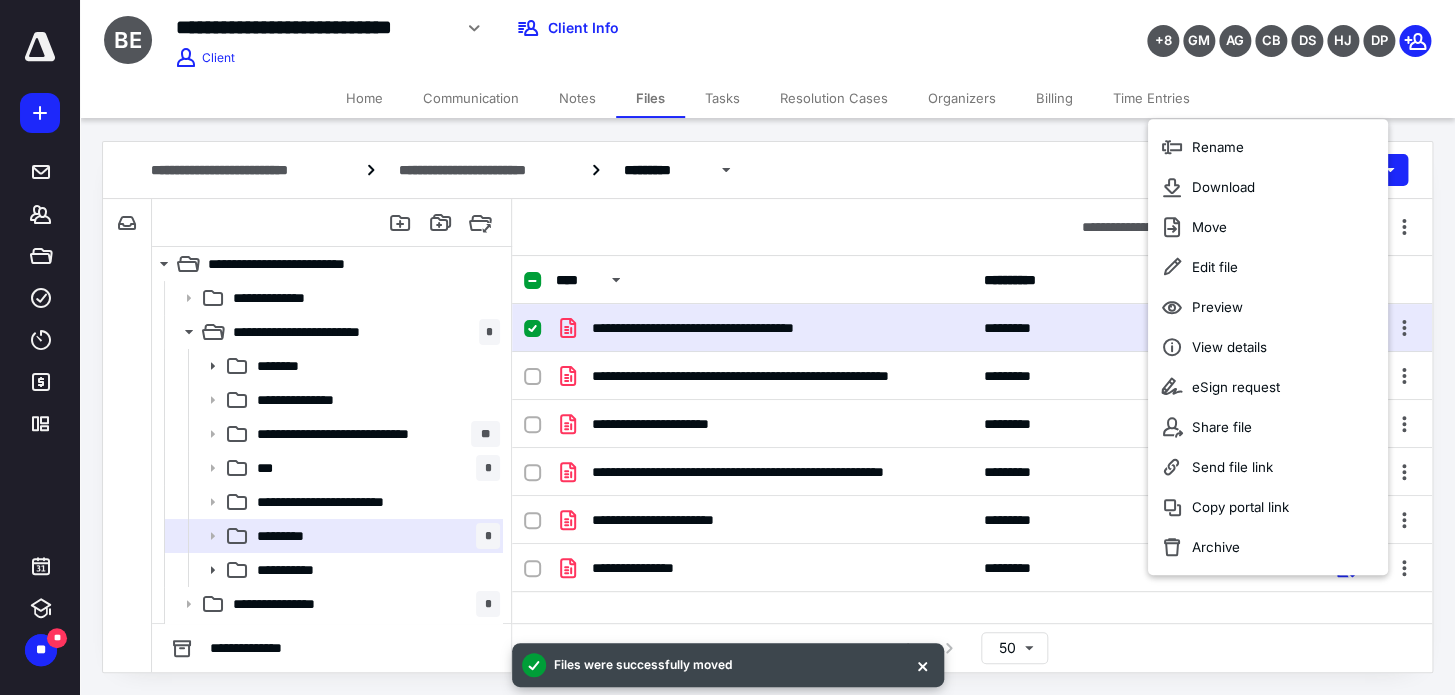 click on "Rename Download Move Edit file Preview View details eSign request Share file Send file link Copy portal link Archive" at bounding box center [1267, 347] 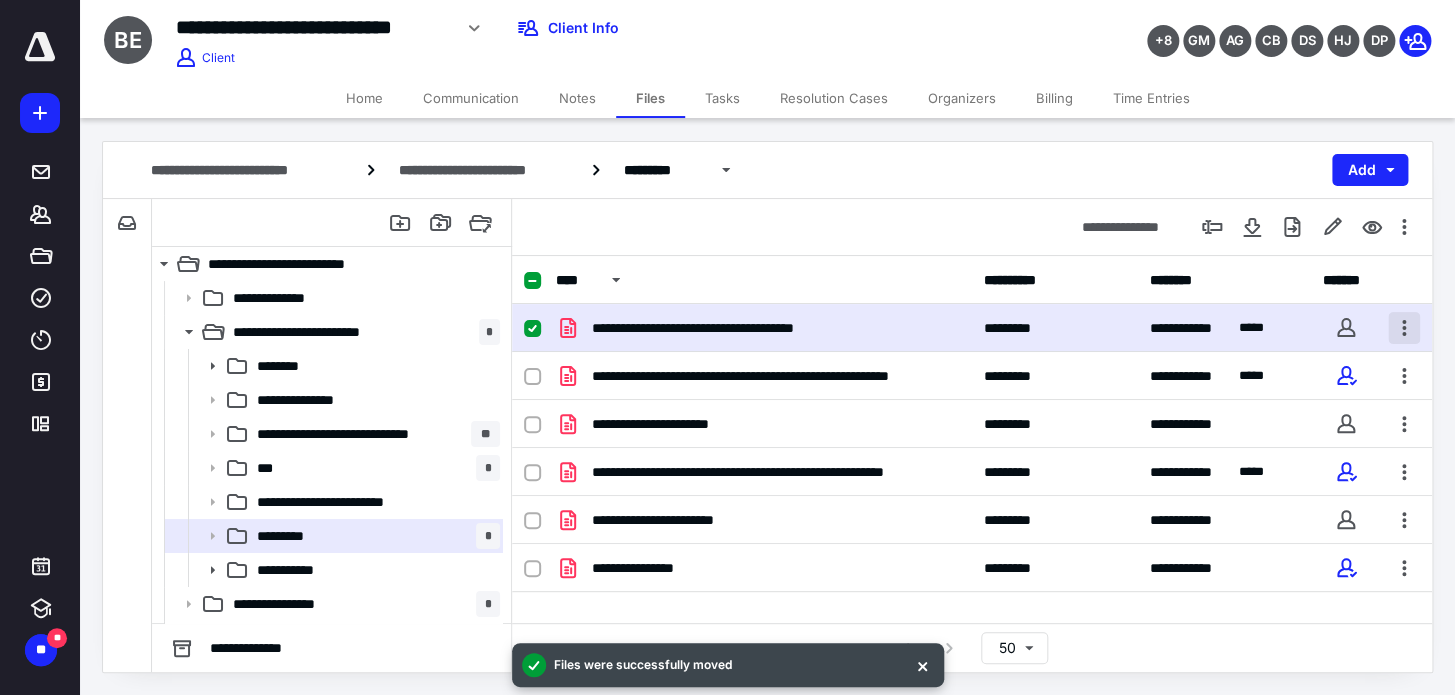 click at bounding box center [1404, 328] 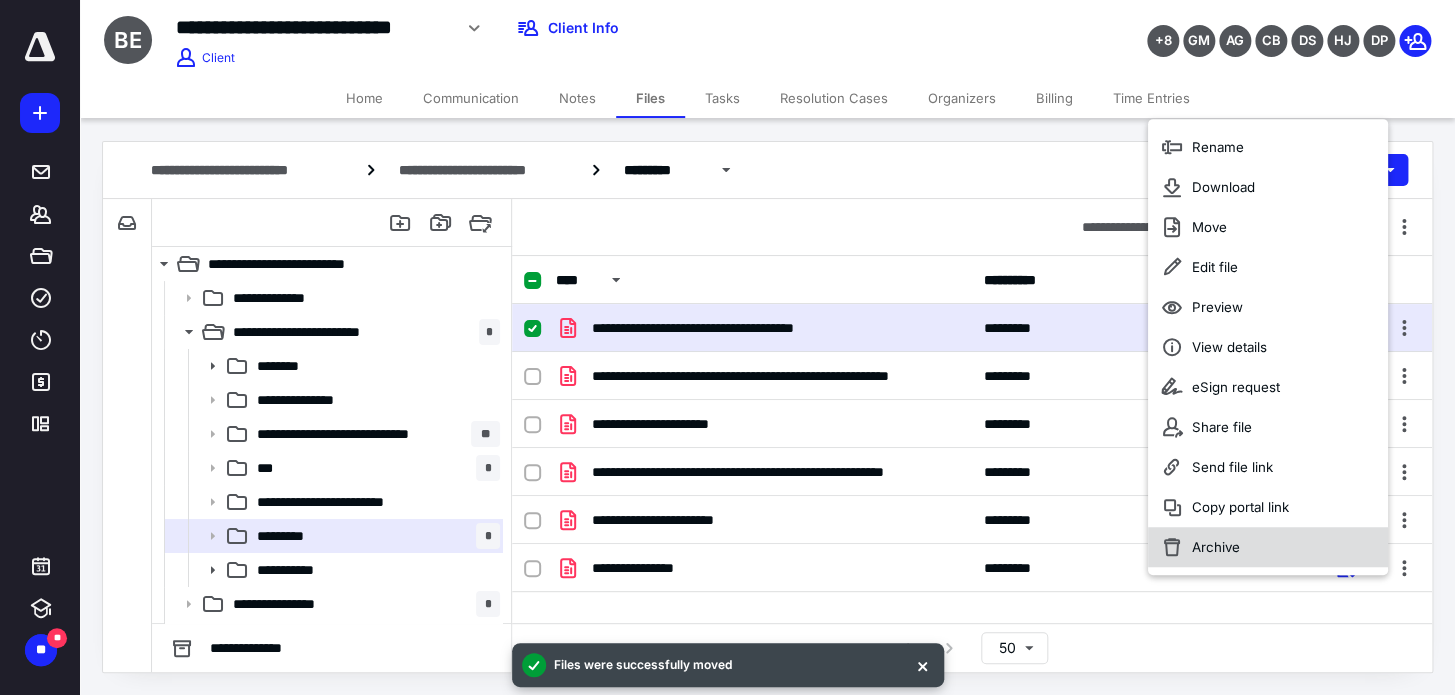 click on "Archive" at bounding box center (1267, 547) 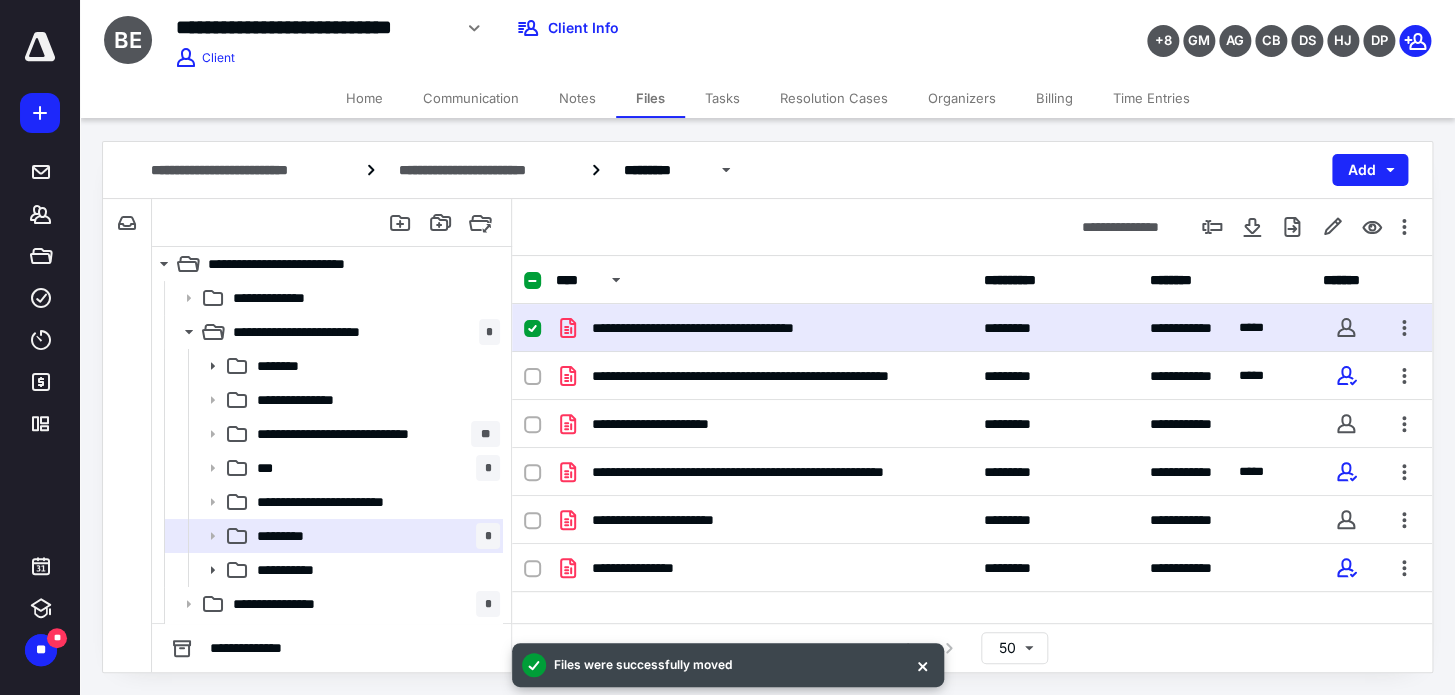 checkbox on "false" 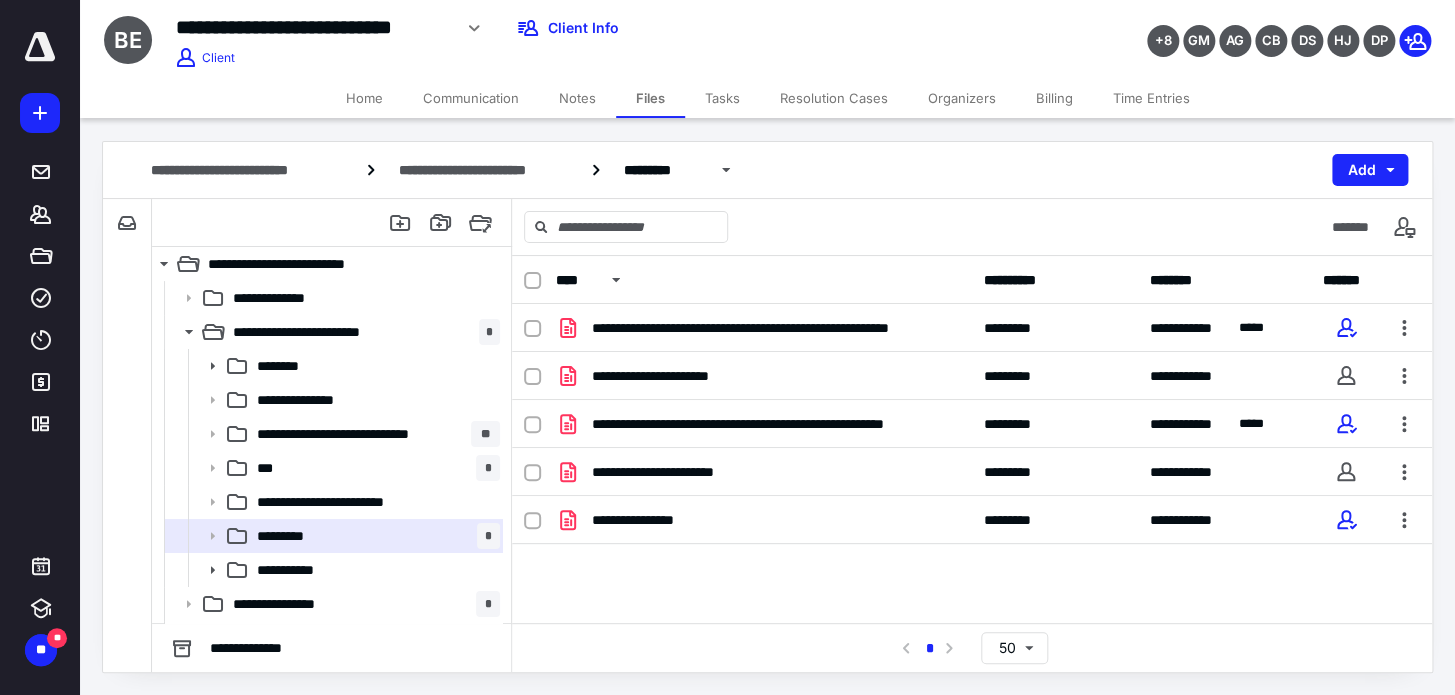 click at bounding box center (40, 47) 